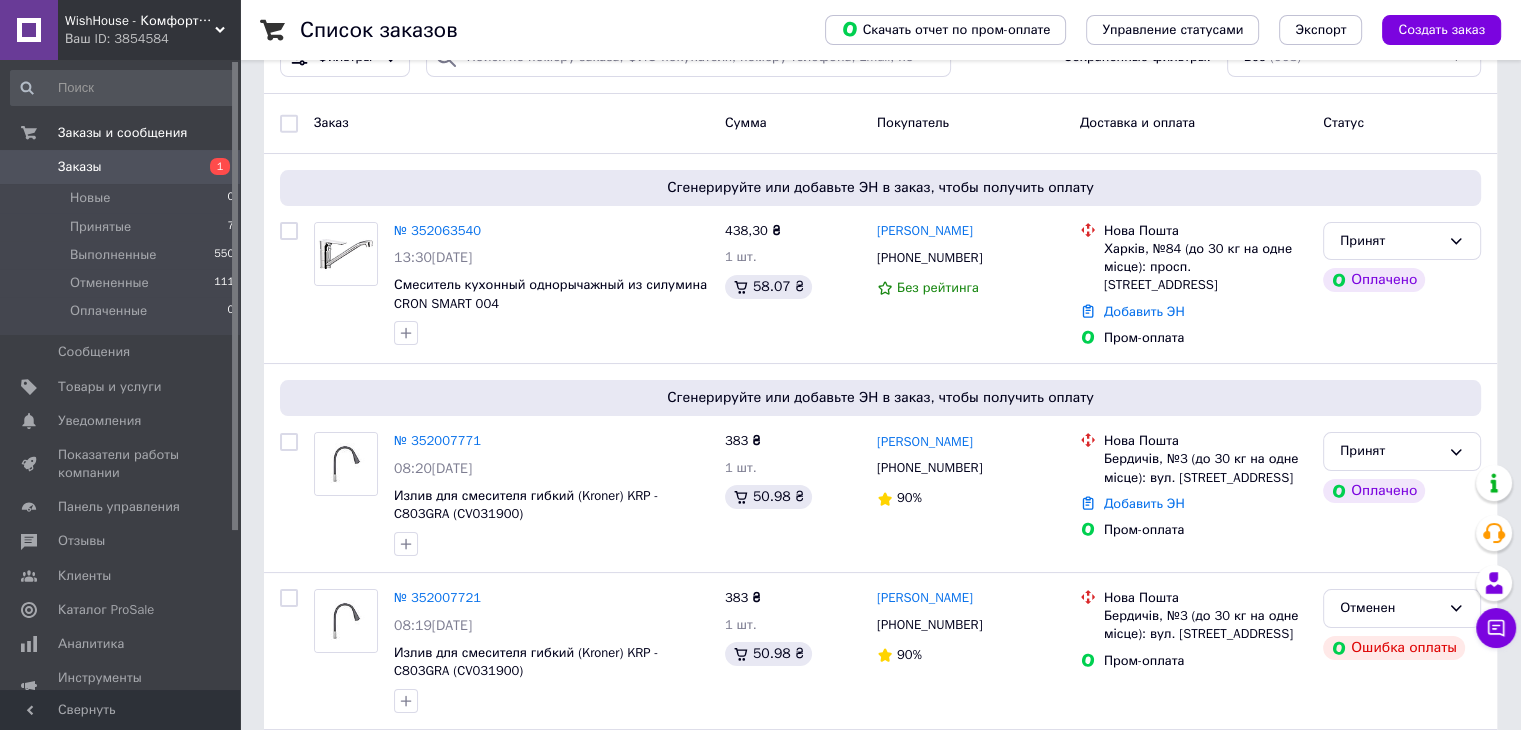 scroll, scrollTop: 166, scrollLeft: 0, axis: vertical 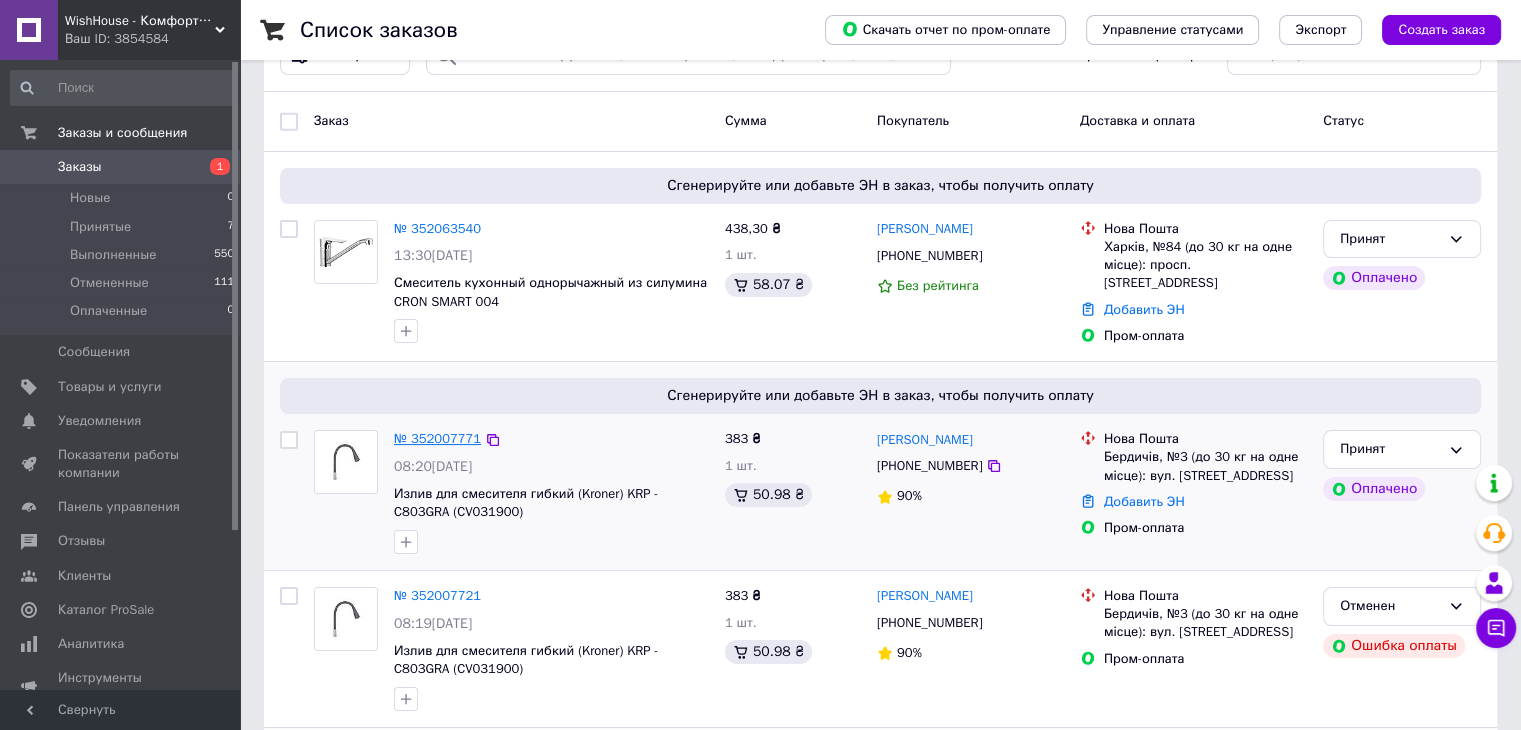 click on "№ 352007771" at bounding box center (437, 438) 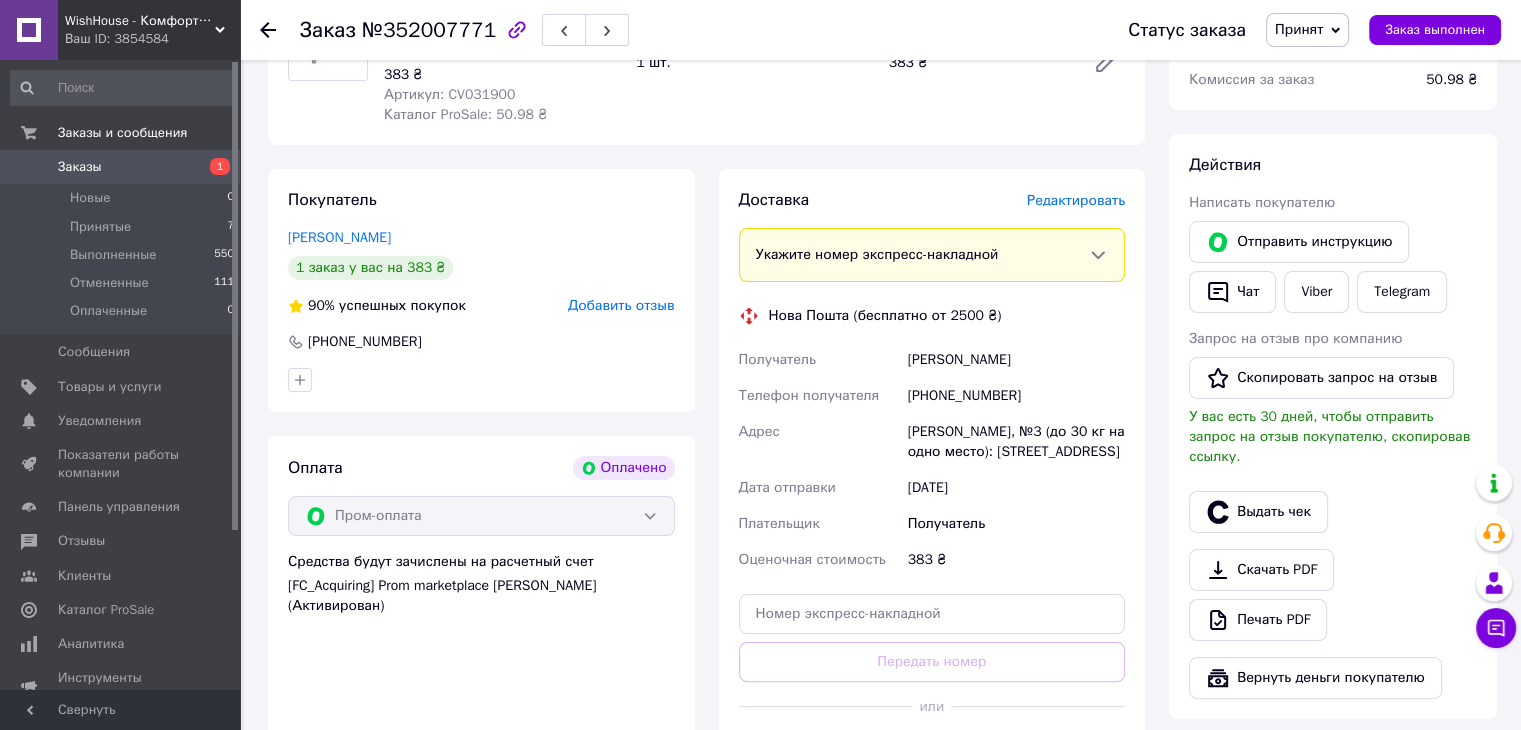 scroll, scrollTop: 296, scrollLeft: 0, axis: vertical 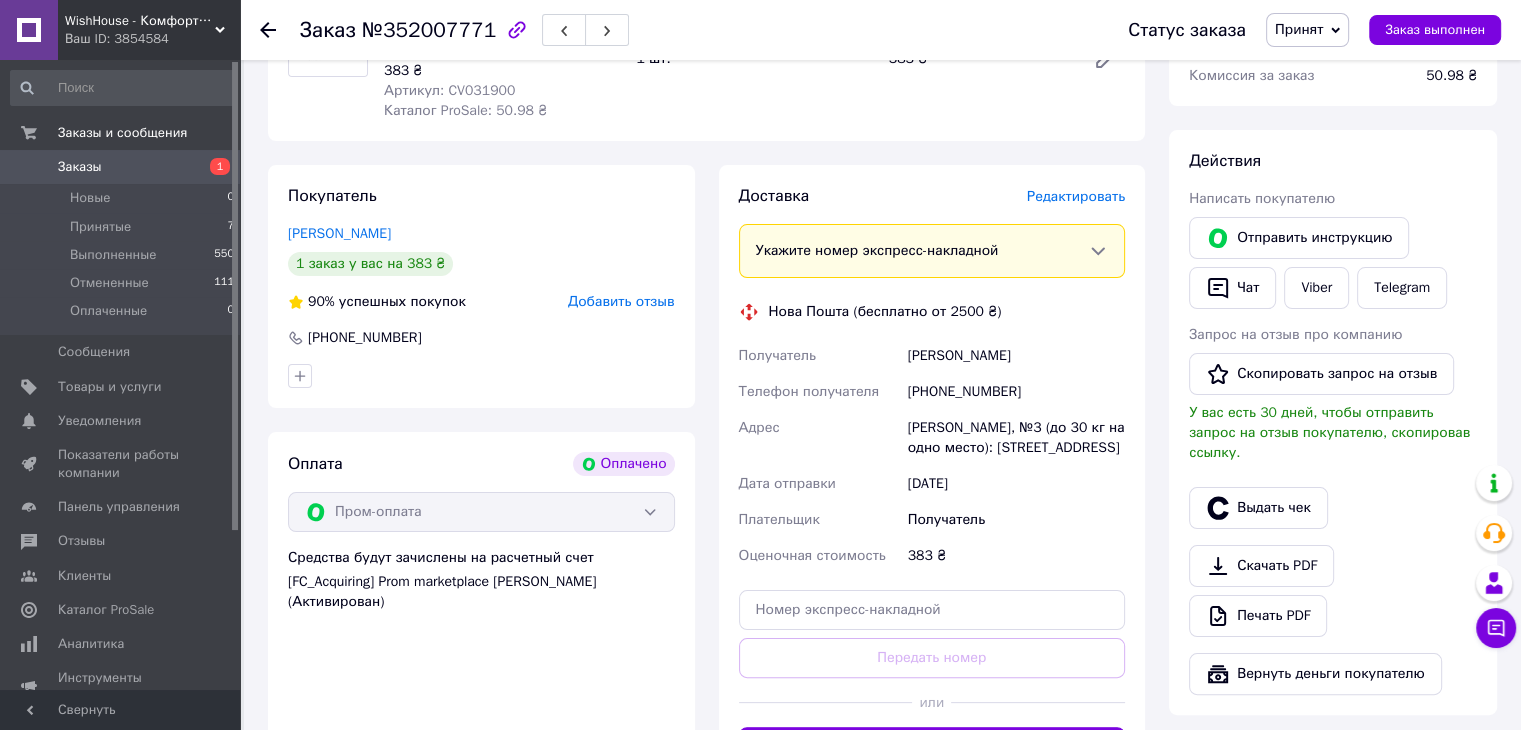 click on "[PERSON_NAME]" at bounding box center (1016, 356) 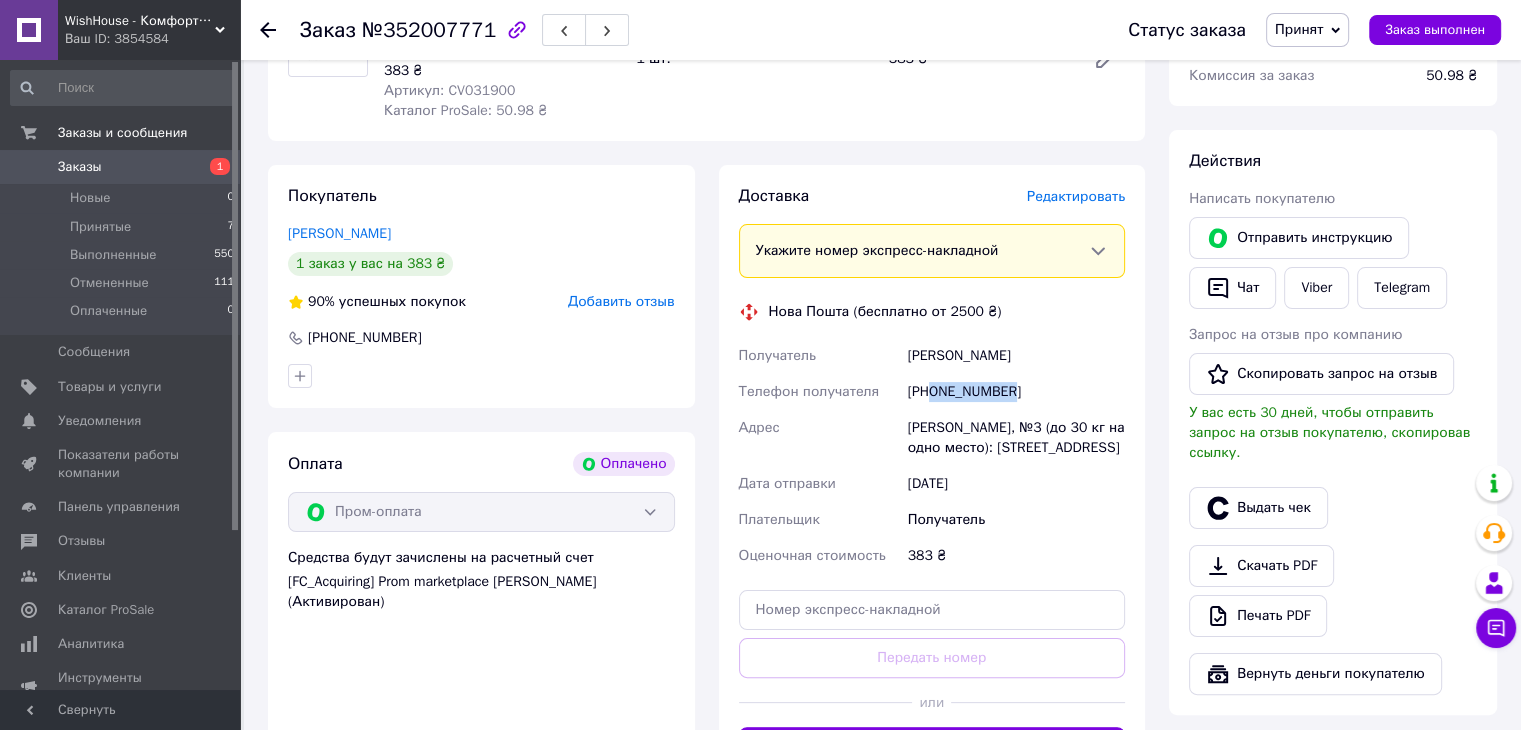 drag, startPoint x: 932, startPoint y: 394, endPoint x: 1012, endPoint y: 392, distance: 80.024994 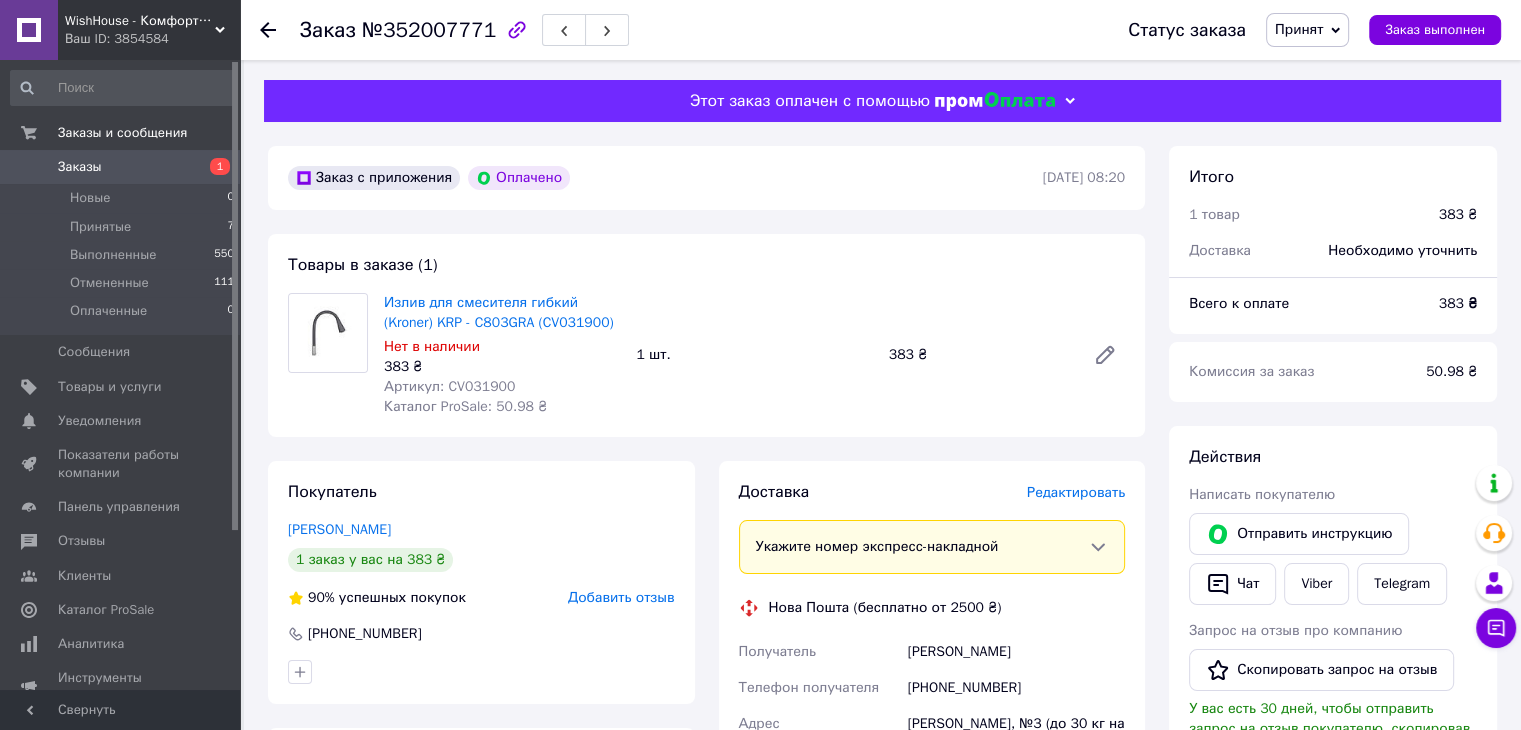click on "383 ₴" at bounding box center [979, 355] 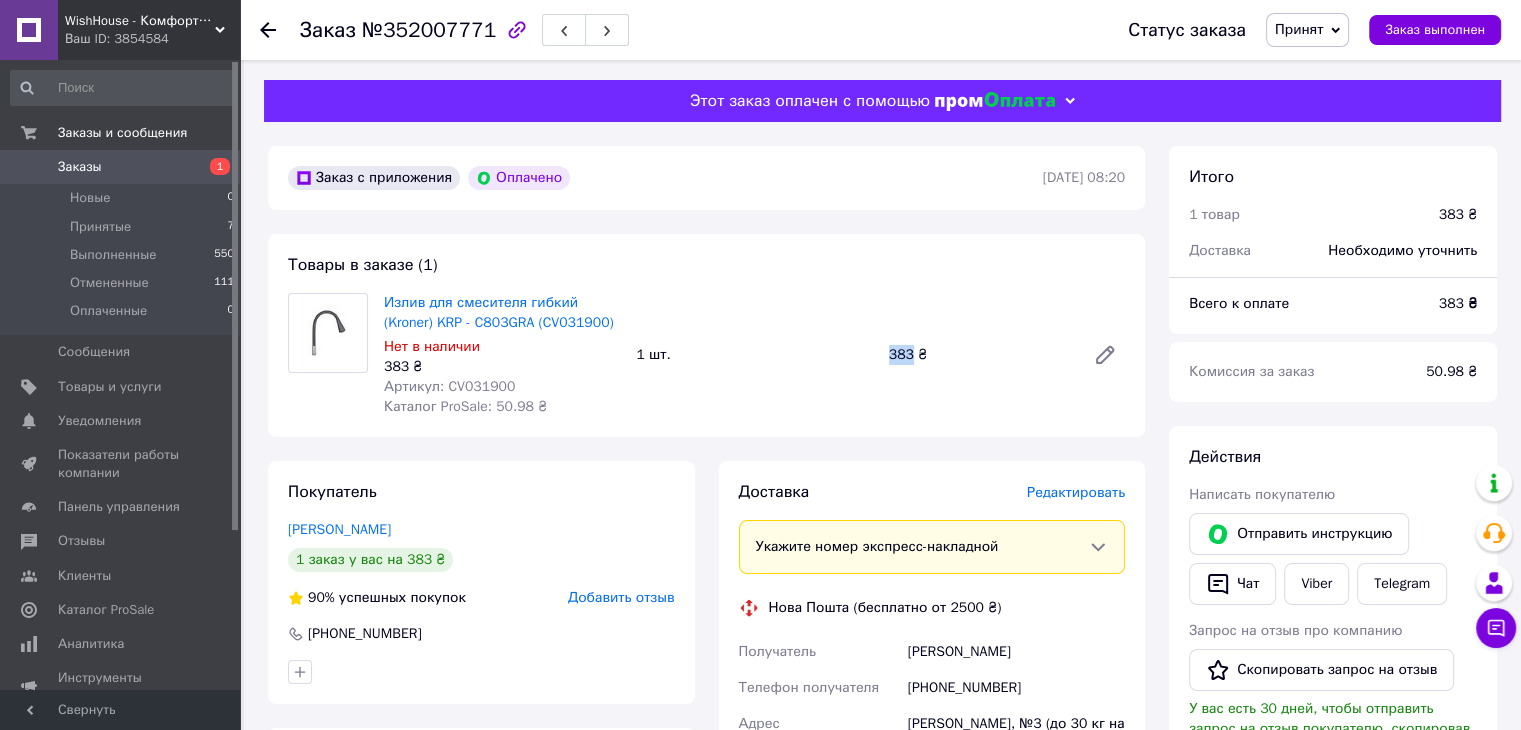 drag, startPoint x: 896, startPoint y: 359, endPoint x: 880, endPoint y: 358, distance: 16.03122 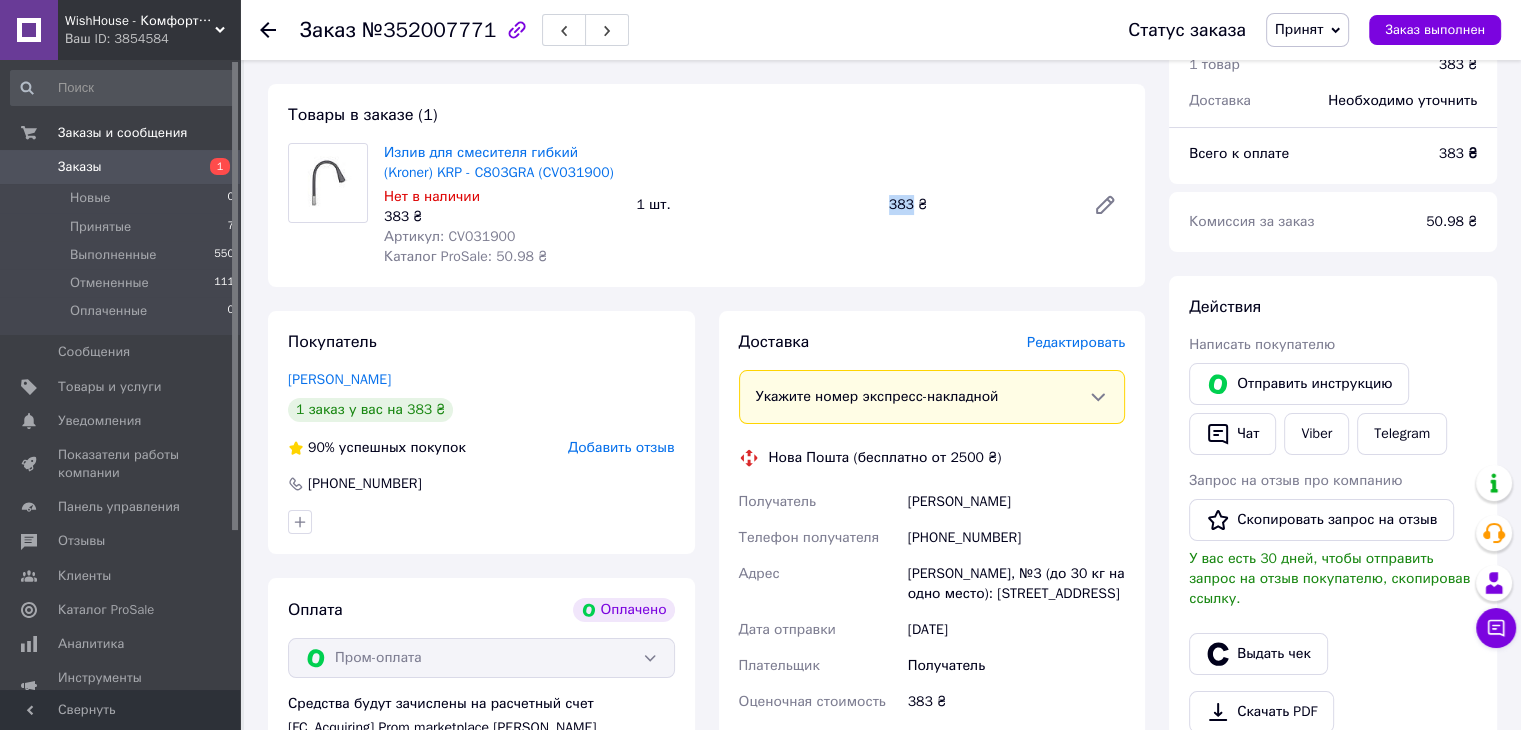 scroll, scrollTop: 156, scrollLeft: 0, axis: vertical 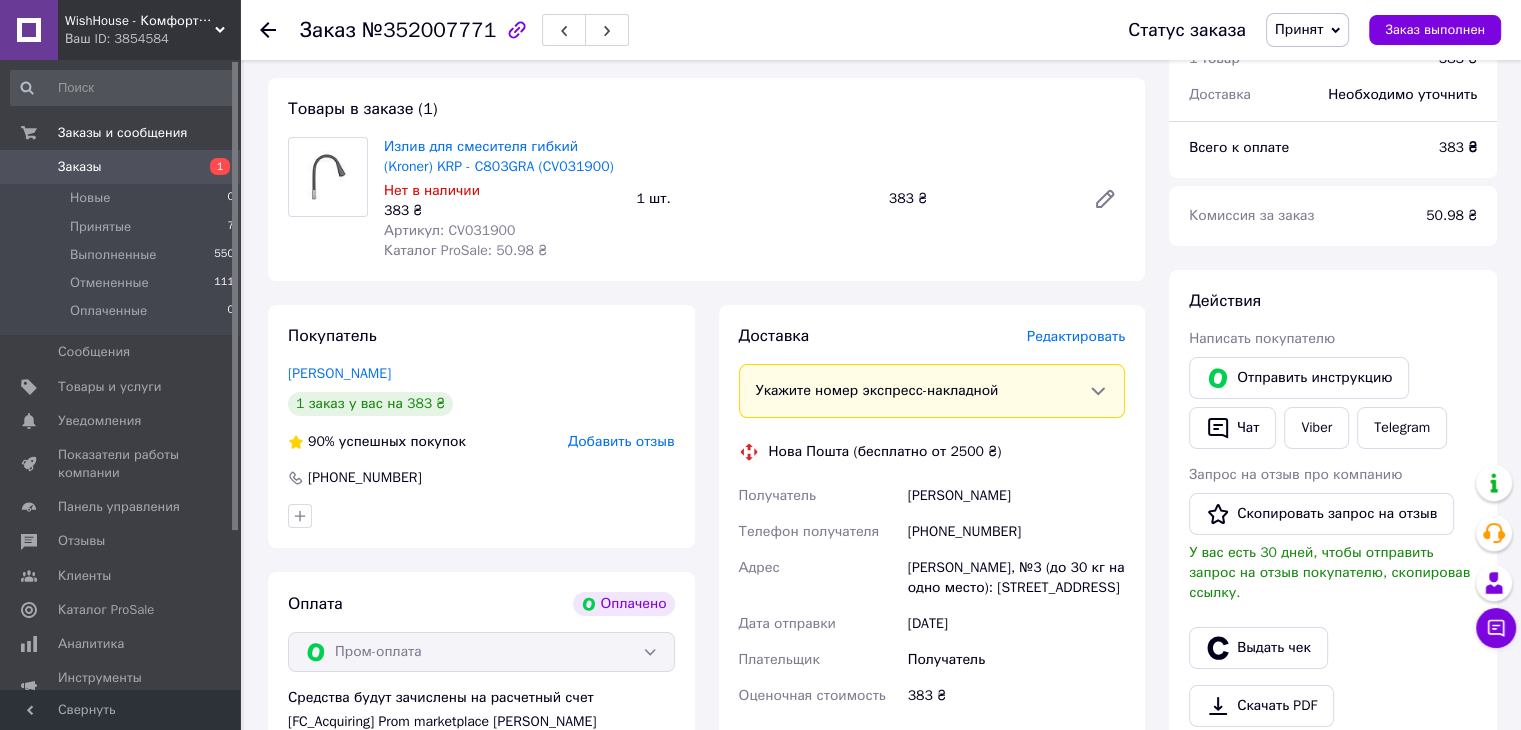click on "[PHONE_NUMBER]" at bounding box center [1016, 532] 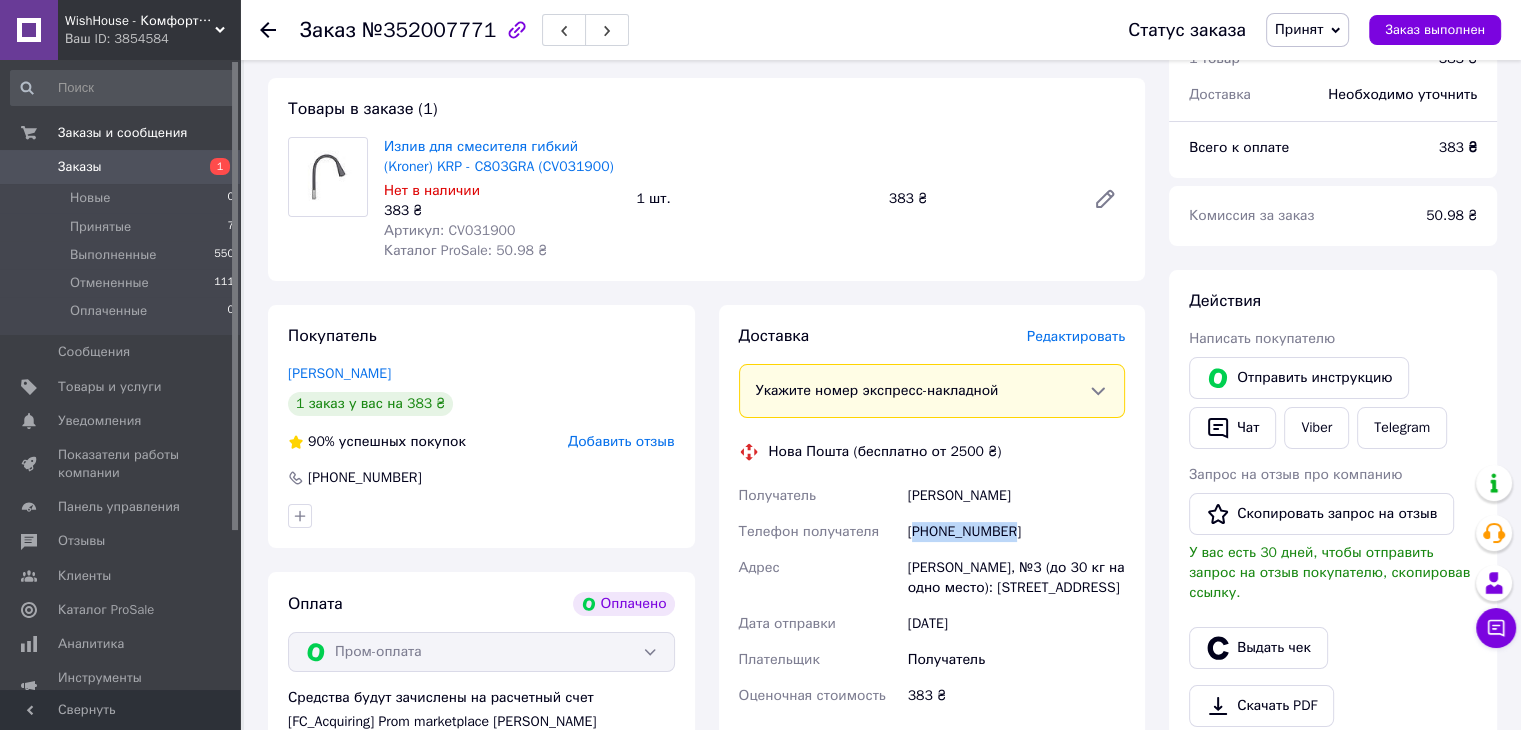 click on "[PHONE_NUMBER]" at bounding box center (1016, 532) 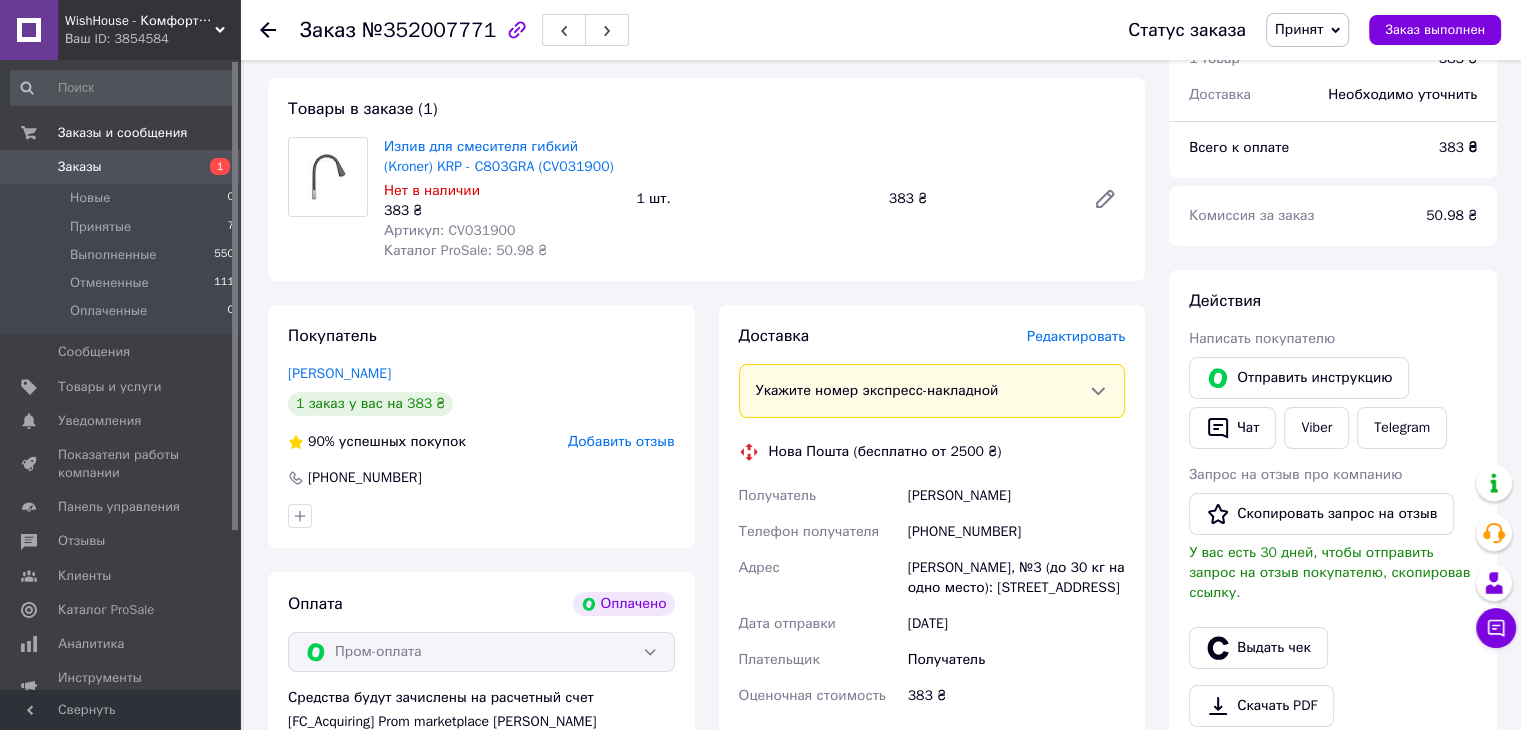 click on "[PERSON_NAME]" at bounding box center [1016, 496] 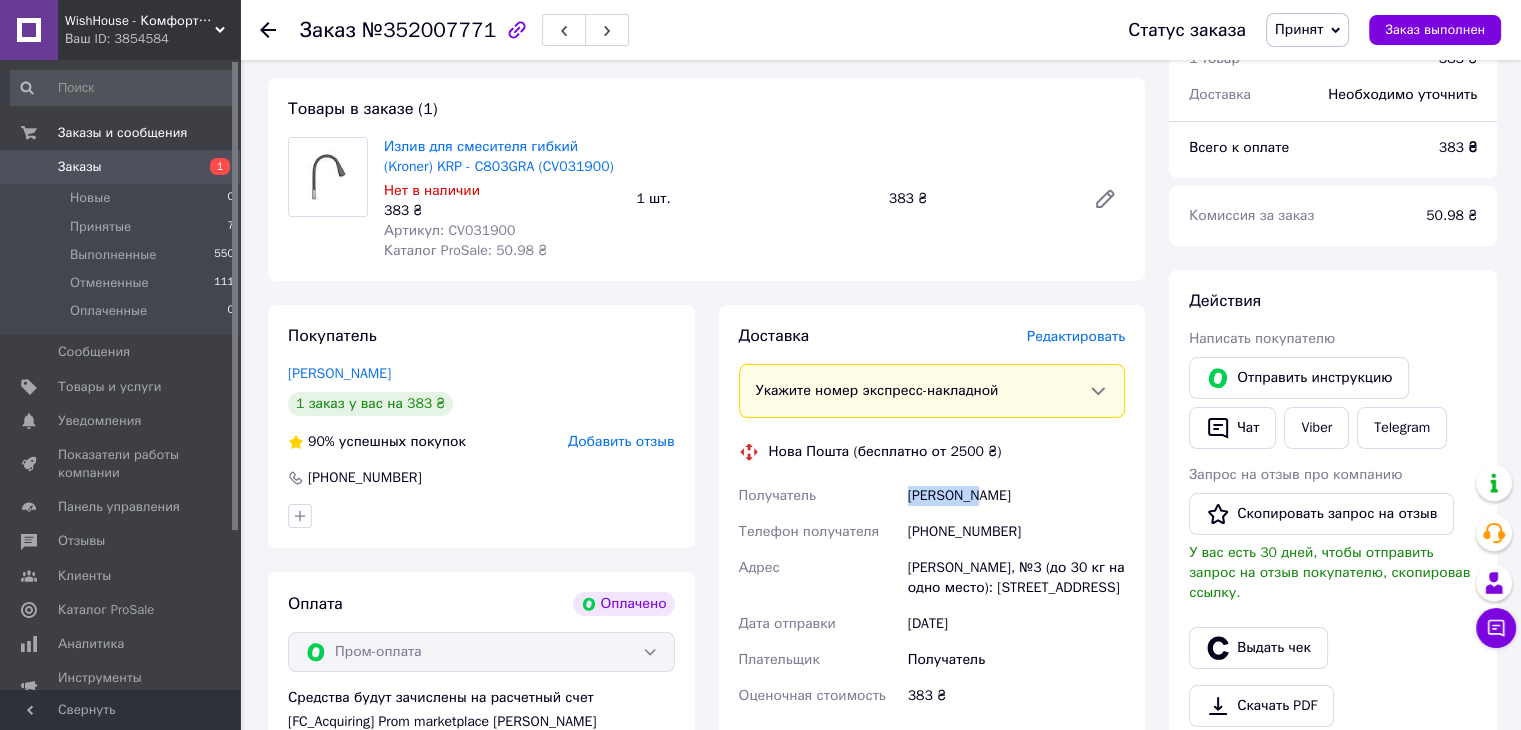 click on "[PERSON_NAME]" at bounding box center [1016, 496] 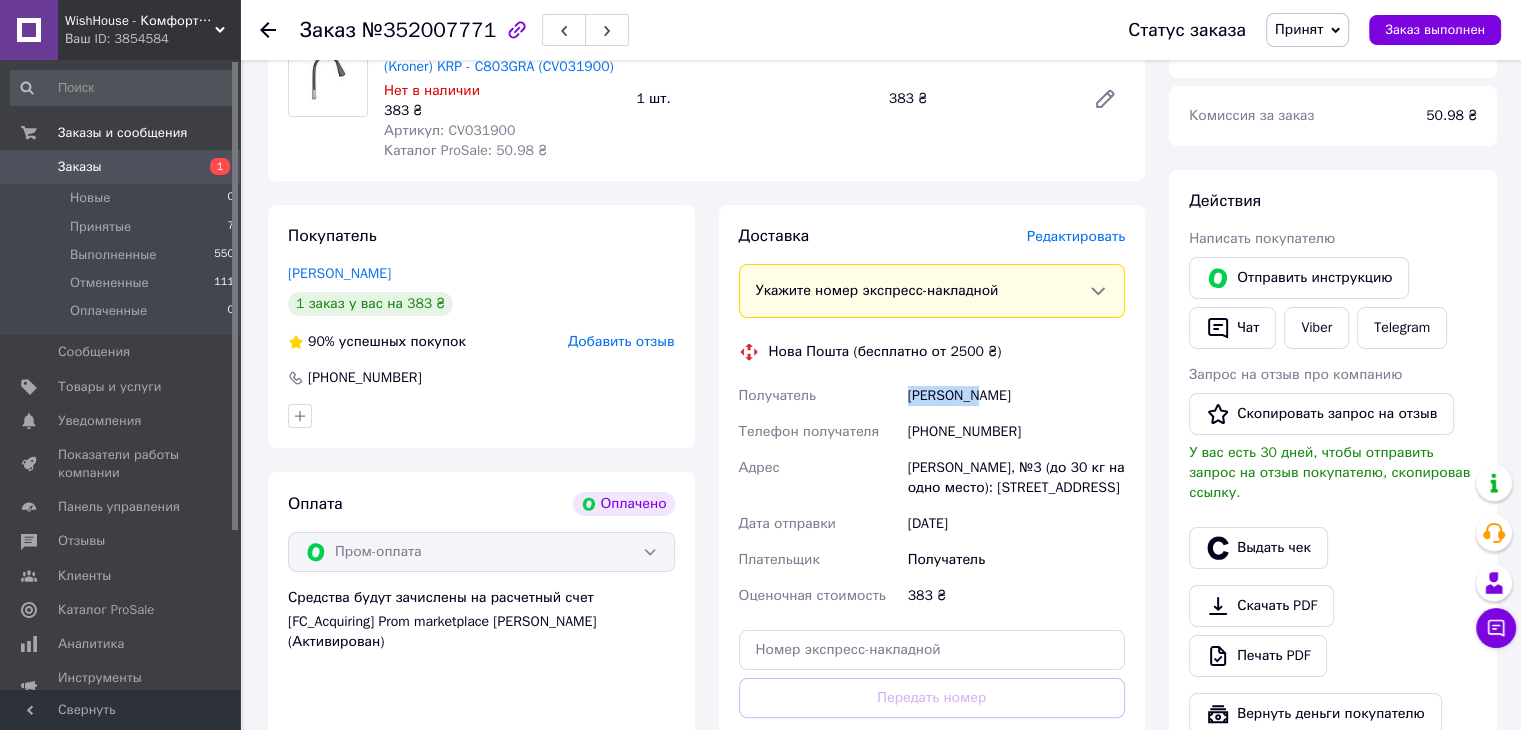 scroll, scrollTop: 263, scrollLeft: 0, axis: vertical 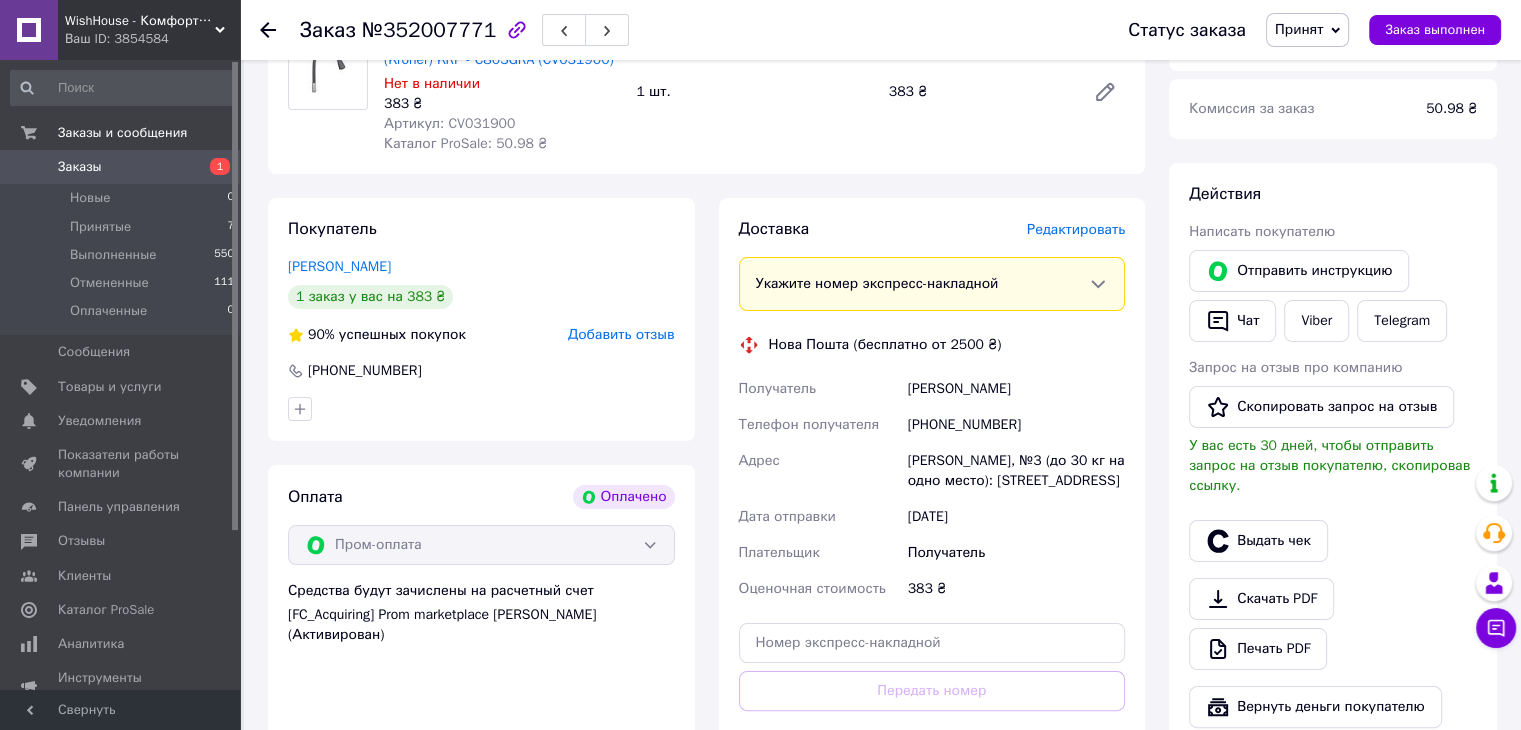 click on "[PHONE_NUMBER]" at bounding box center [1016, 425] 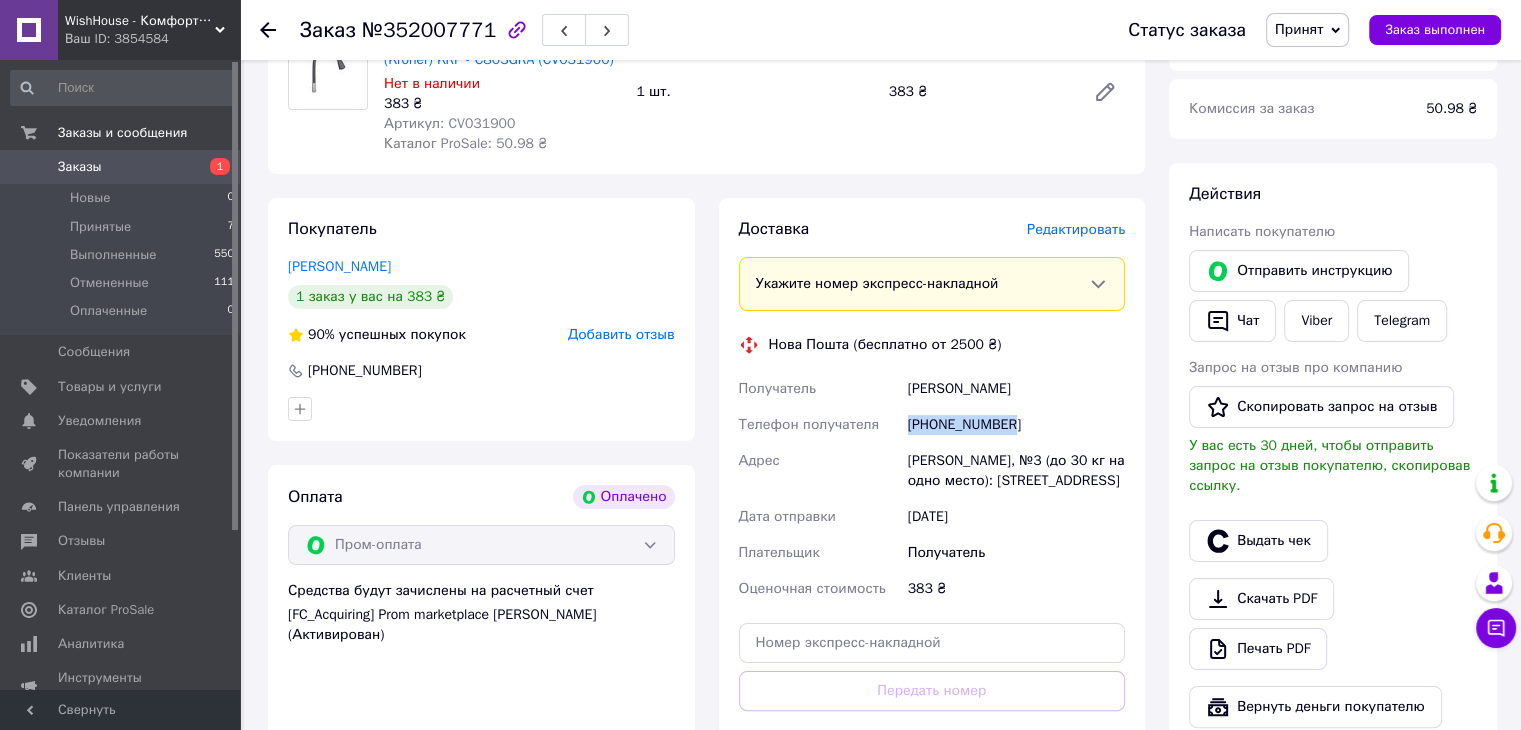 drag, startPoint x: 934, startPoint y: 420, endPoint x: 906, endPoint y: 420, distance: 28 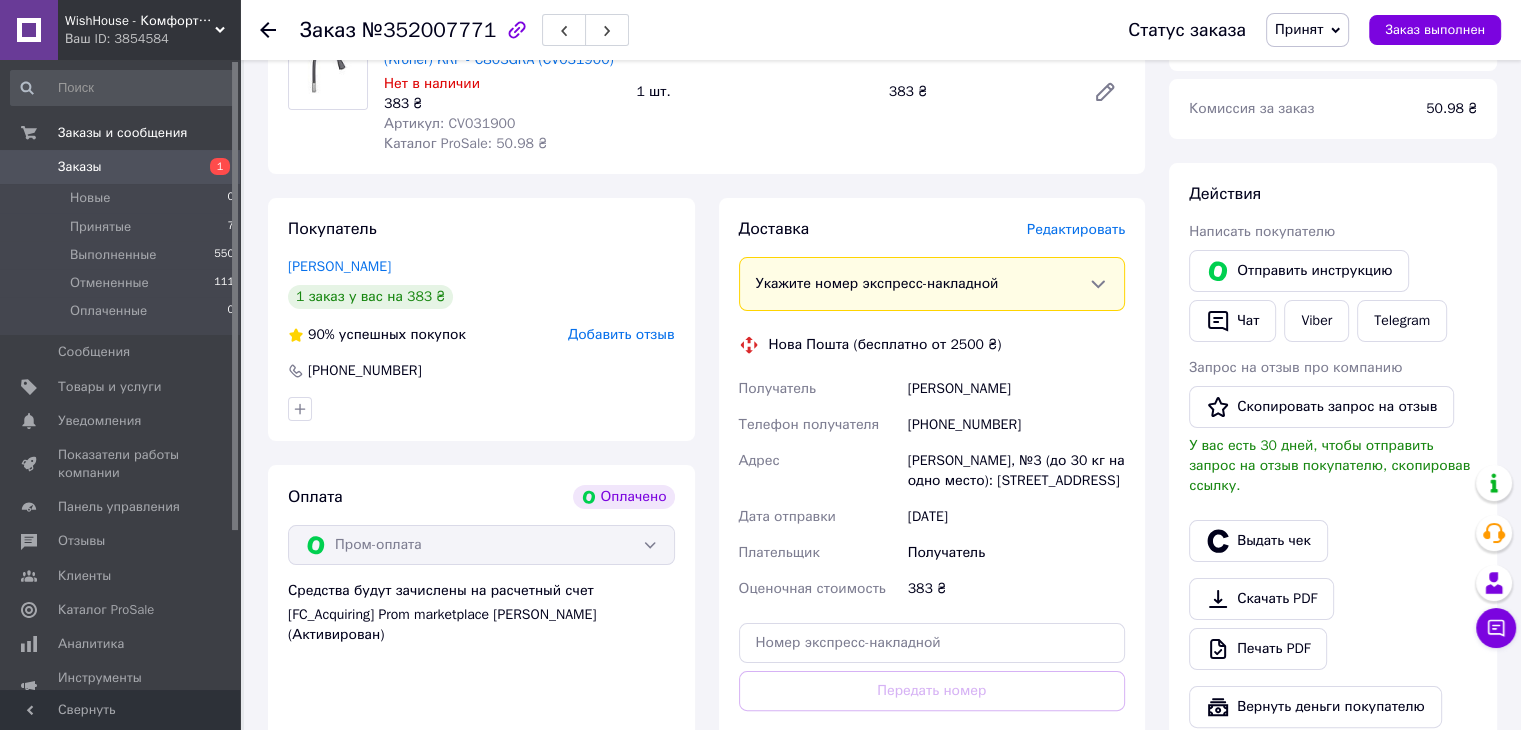 click on "[PERSON_NAME], №3 (до 30 кг на одно место): [STREET_ADDRESS]" at bounding box center [1016, 471] 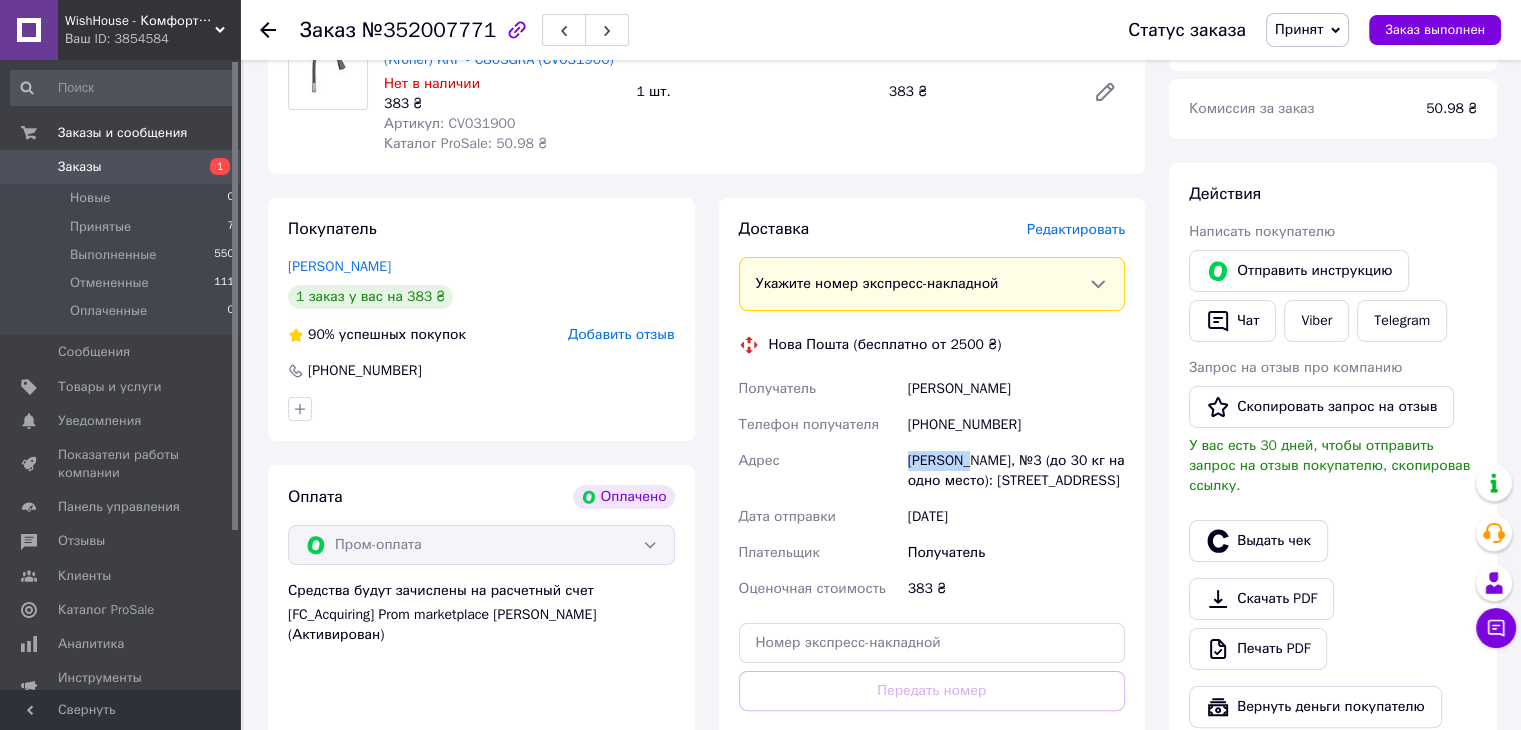 drag, startPoint x: 928, startPoint y: 465, endPoint x: 917, endPoint y: 461, distance: 11.7046995 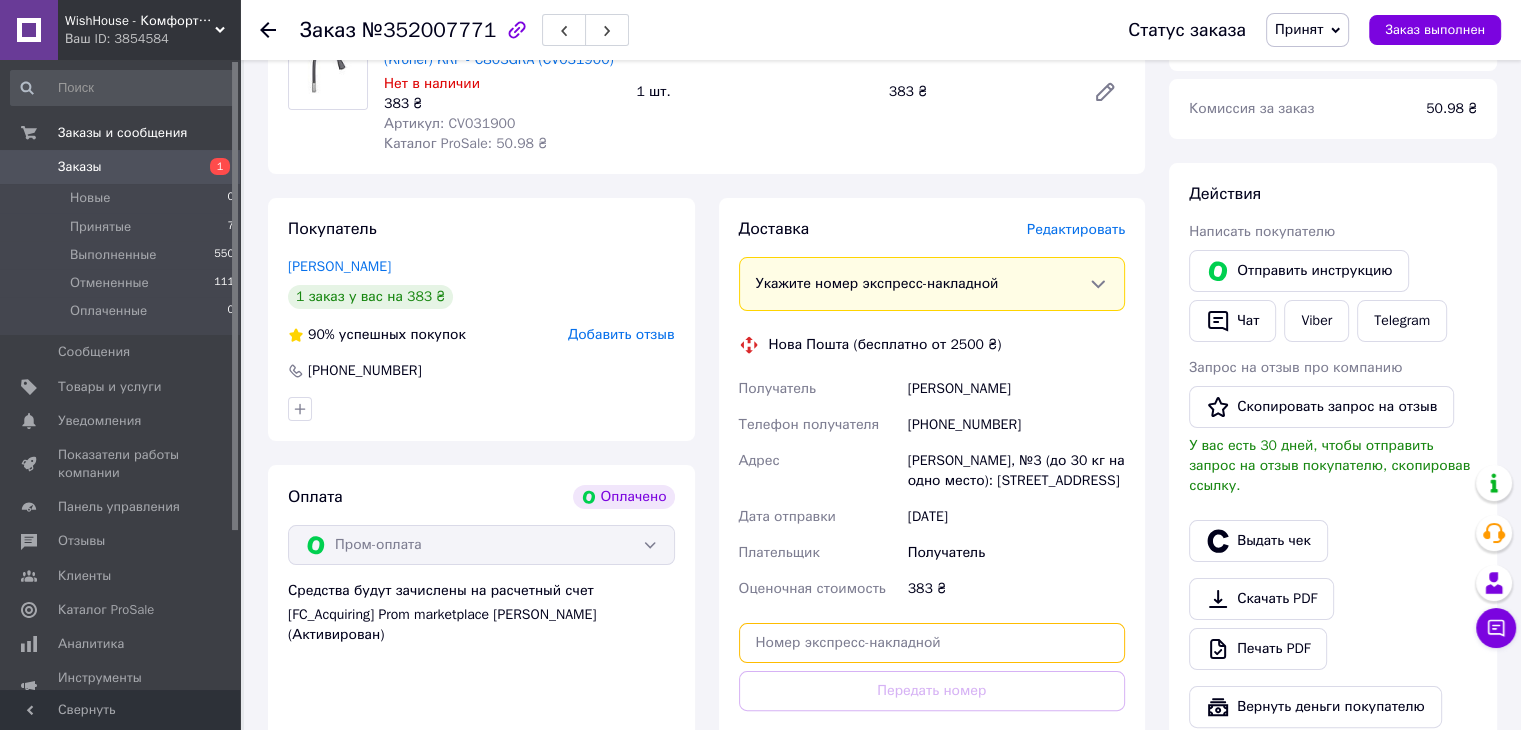 click at bounding box center [932, 643] 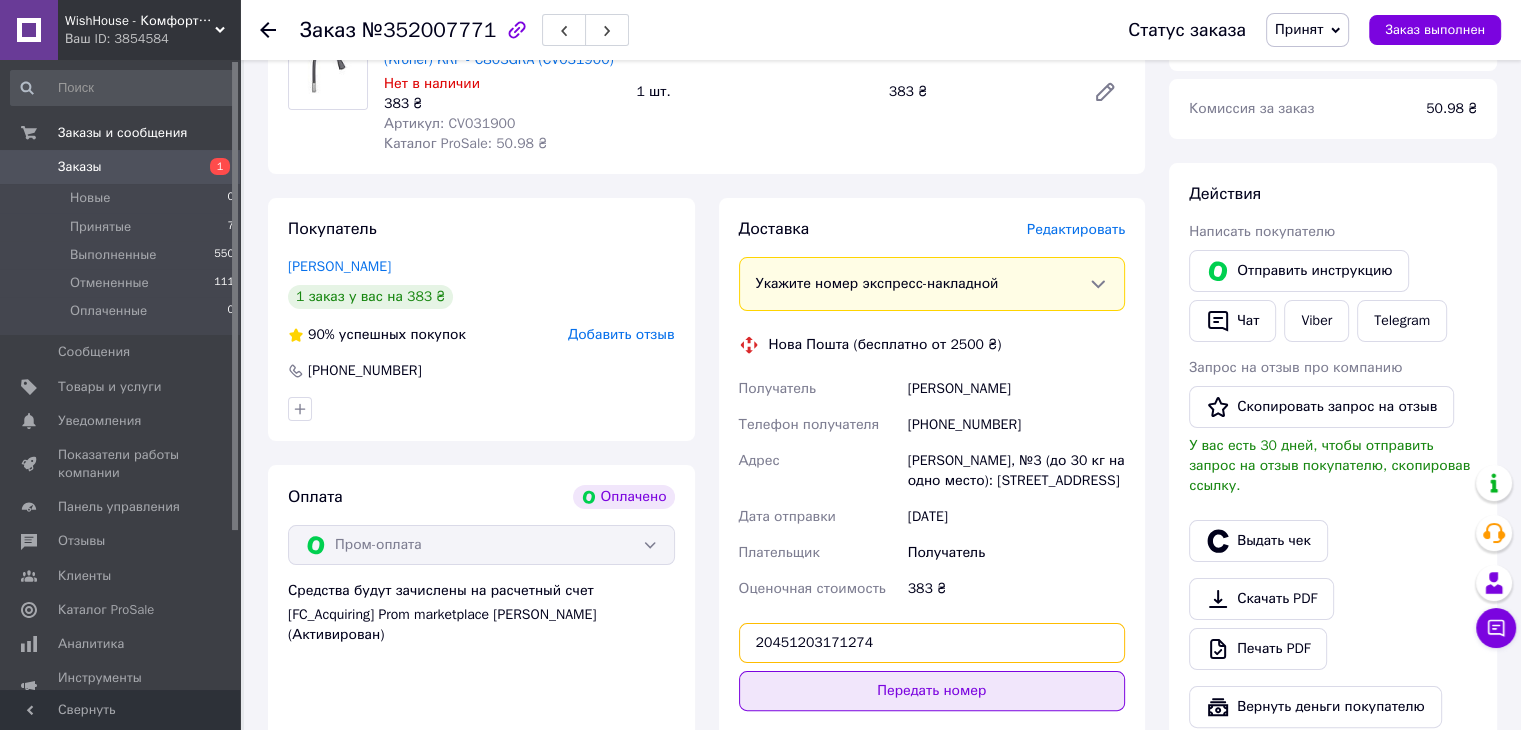 type on "20451203171274" 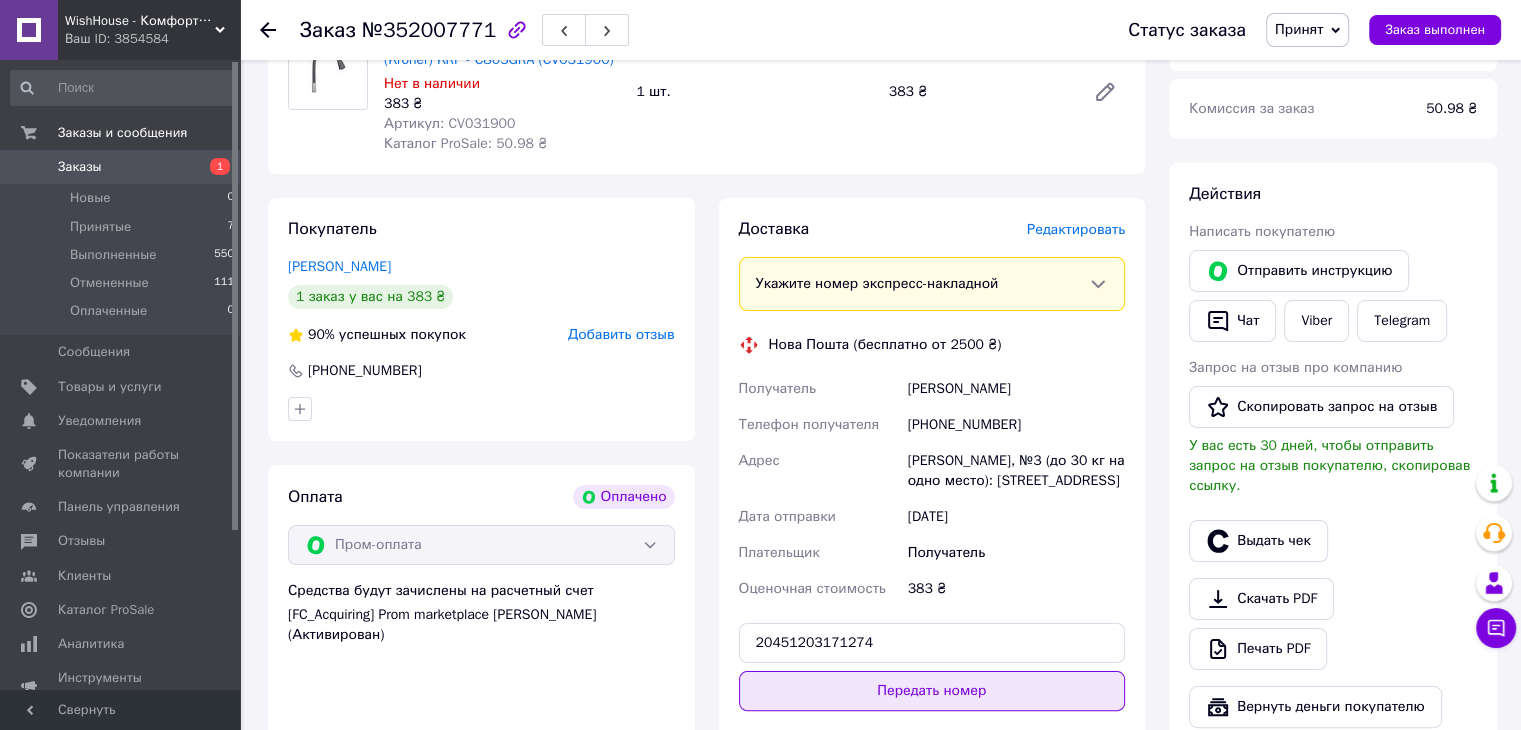 click on "Передать номер" at bounding box center [932, 691] 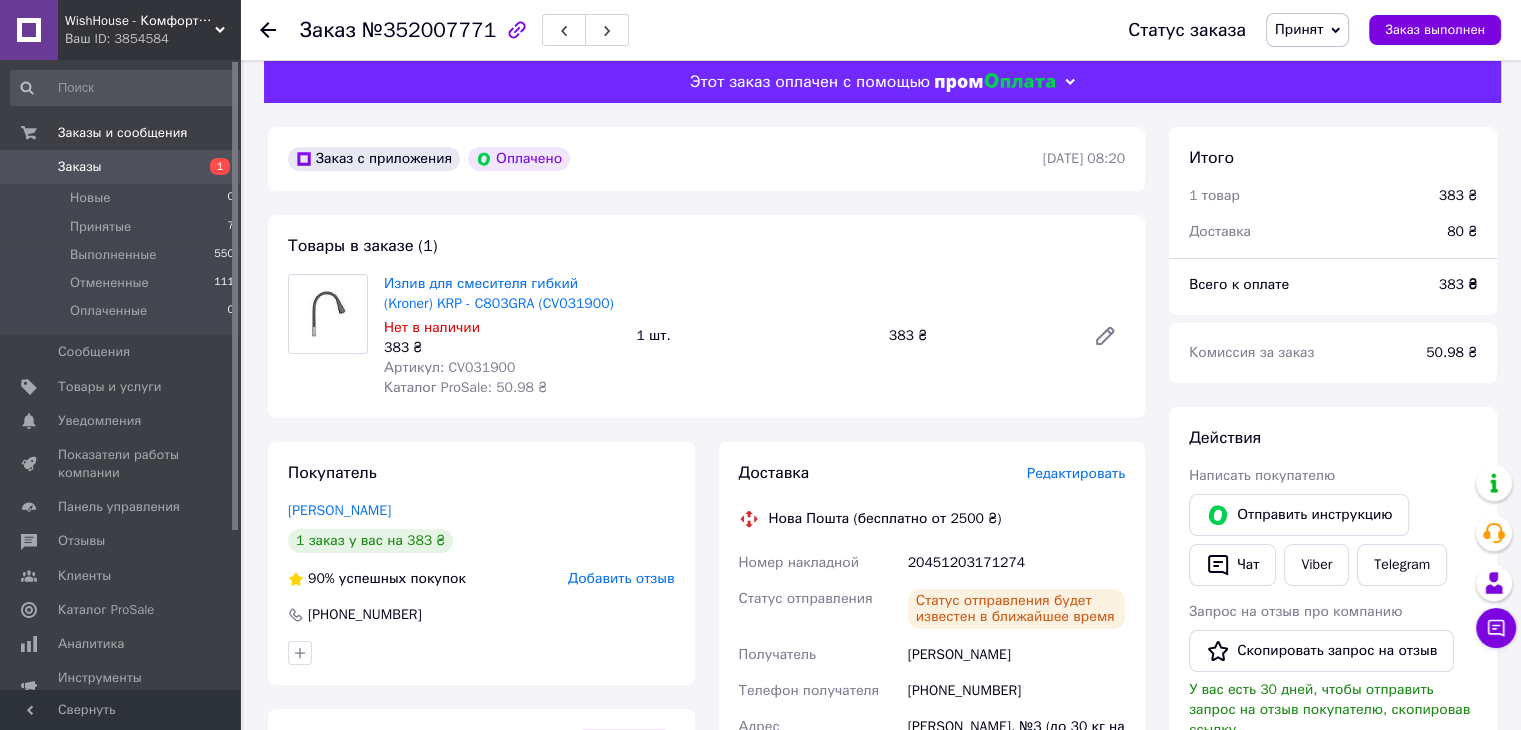 scroll, scrollTop: 0, scrollLeft: 0, axis: both 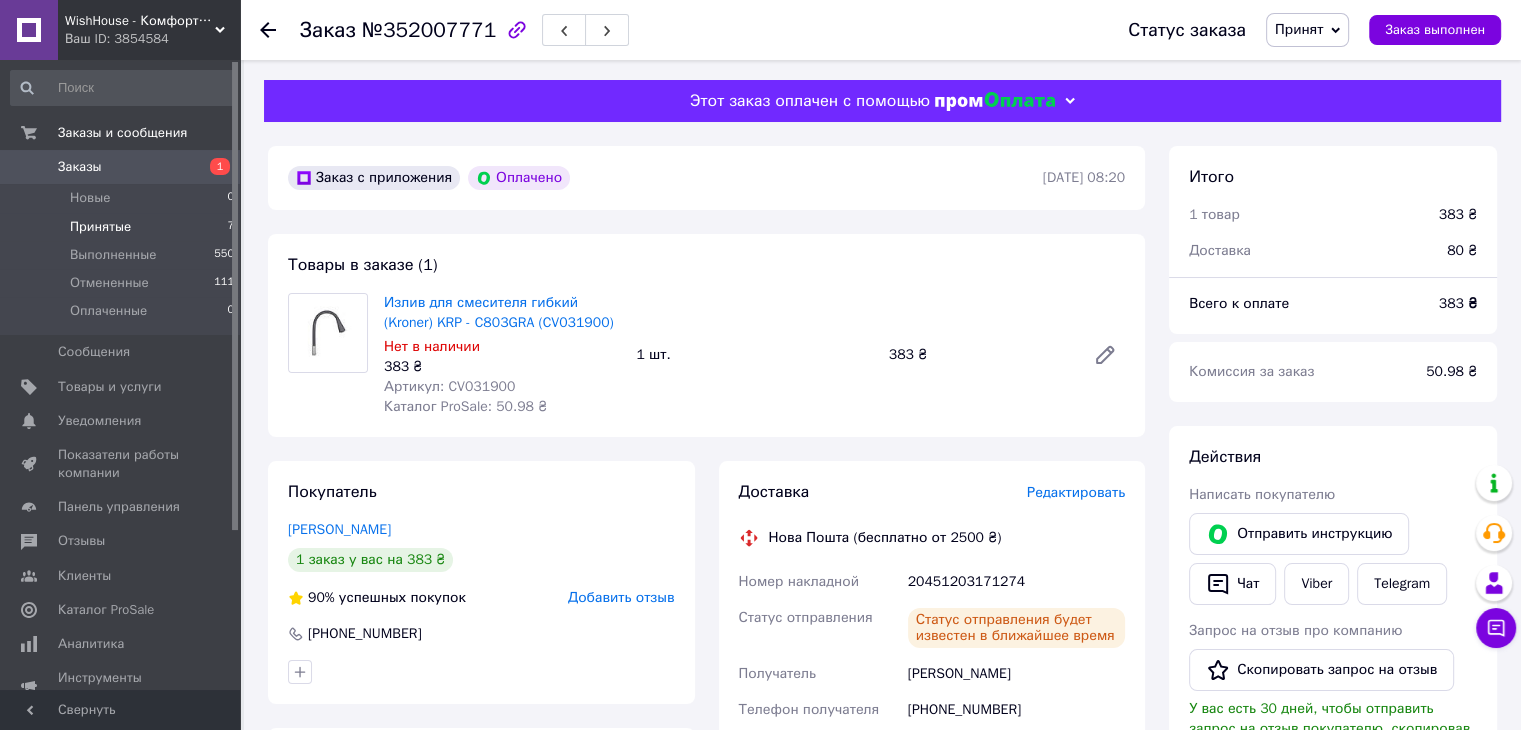click on "Принятые 7" at bounding box center [123, 227] 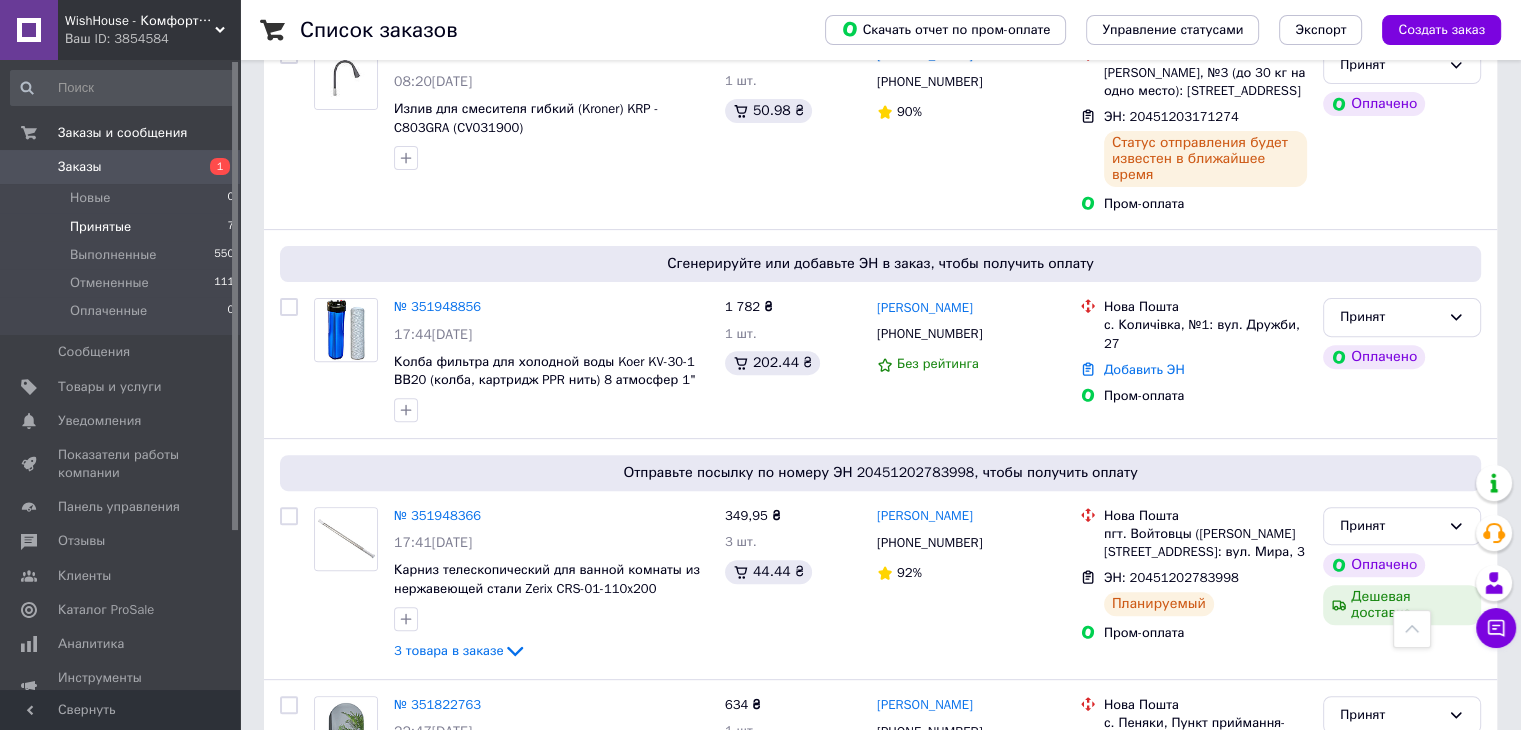 scroll, scrollTop: 640, scrollLeft: 0, axis: vertical 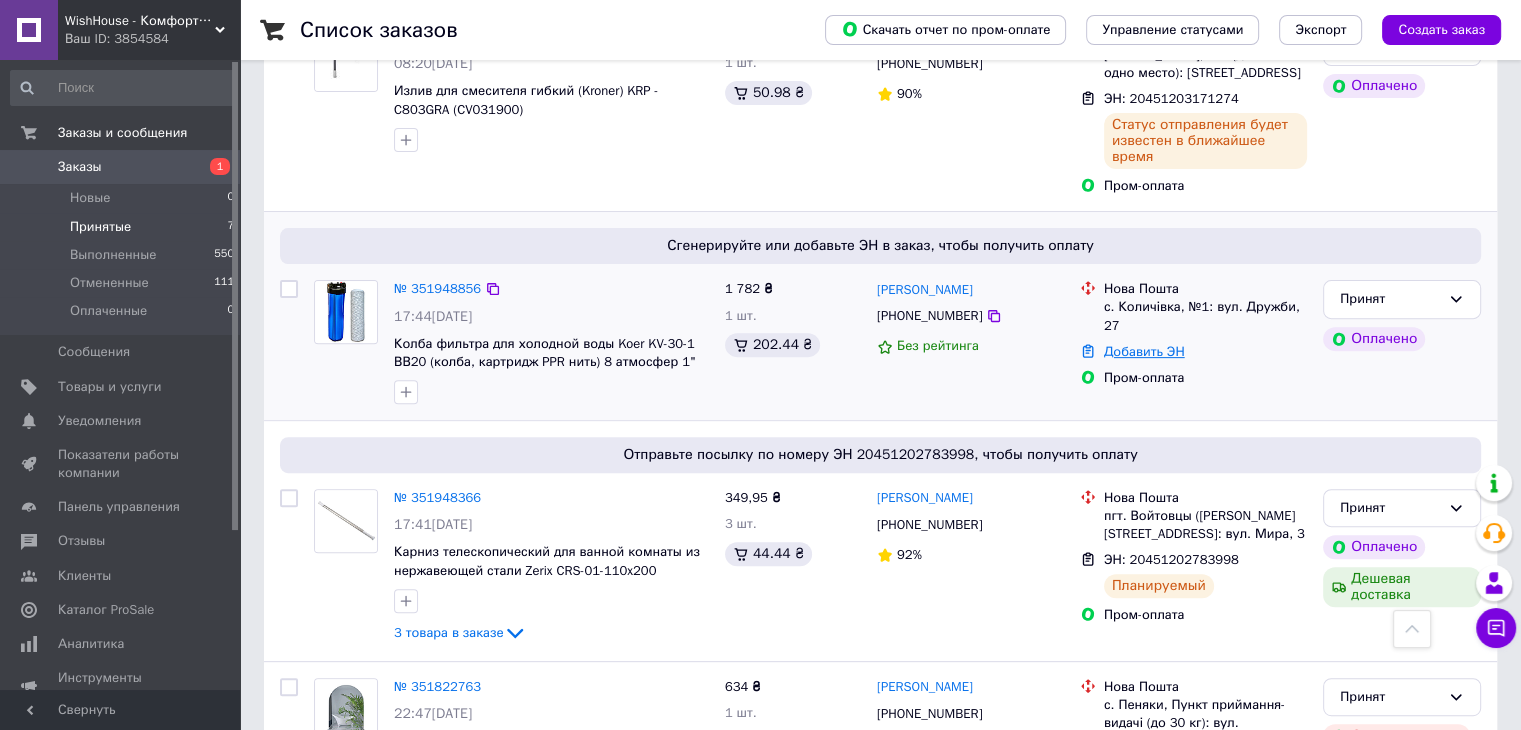 click on "Добавить ЭН" at bounding box center (1144, 351) 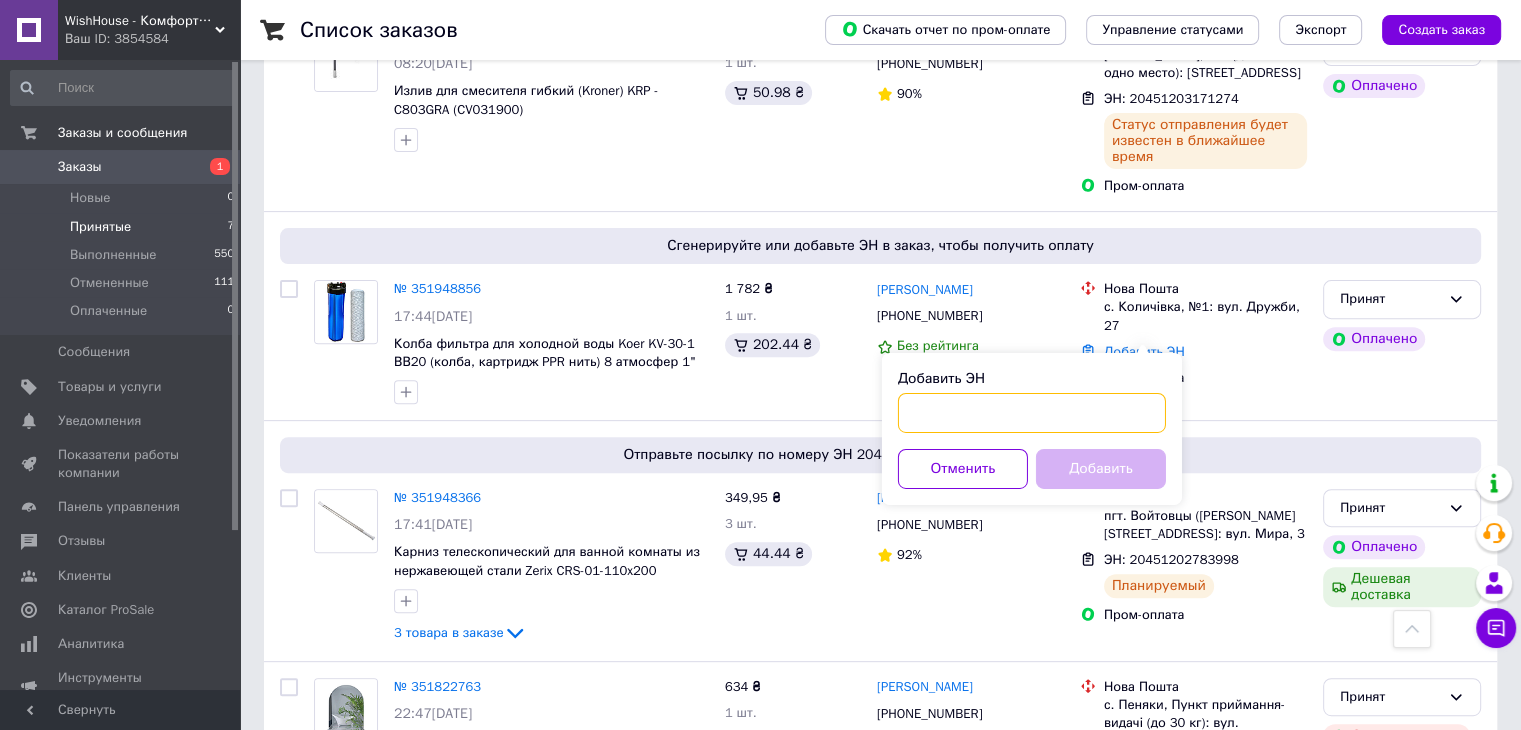 click on "Добавить ЭН" at bounding box center (1032, 413) 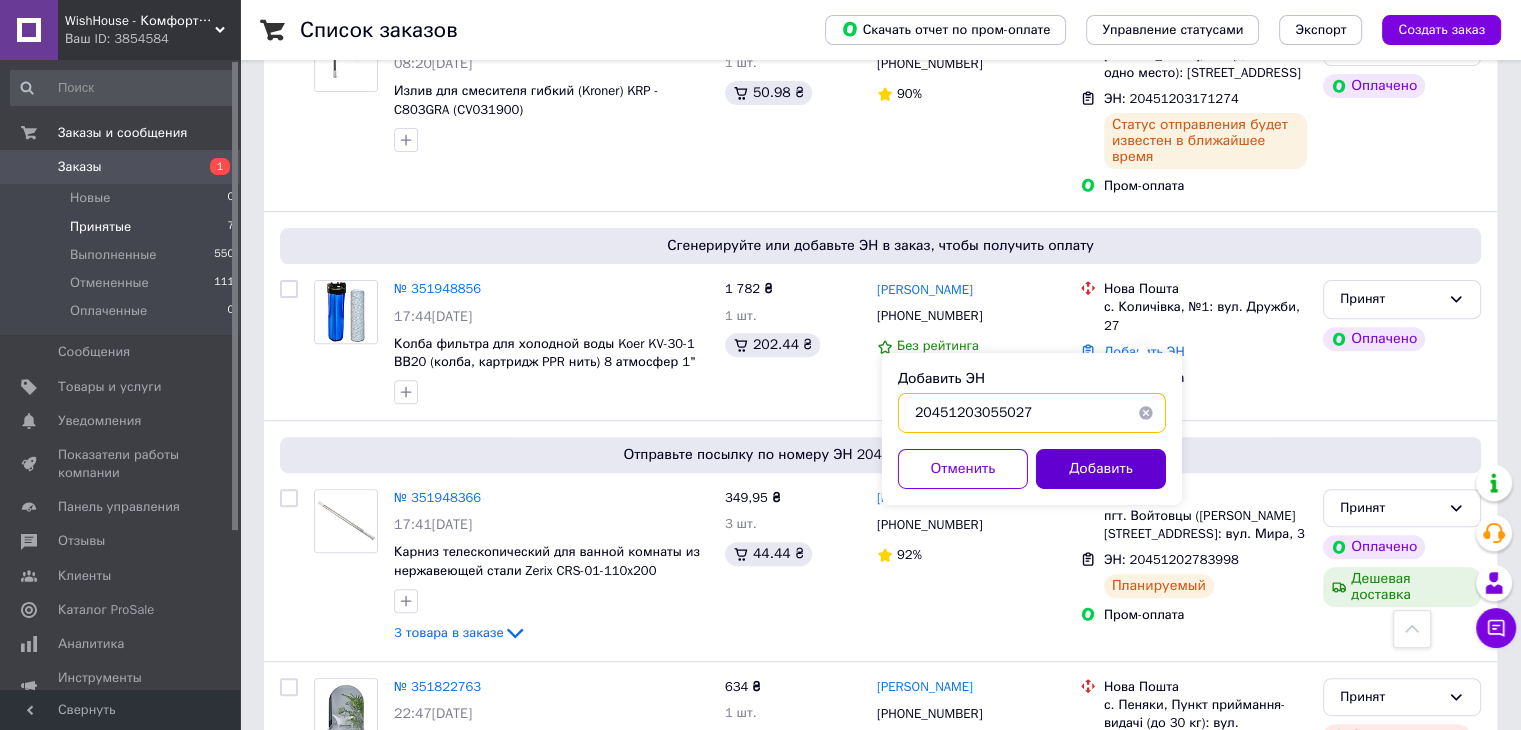 type on "20451203055027" 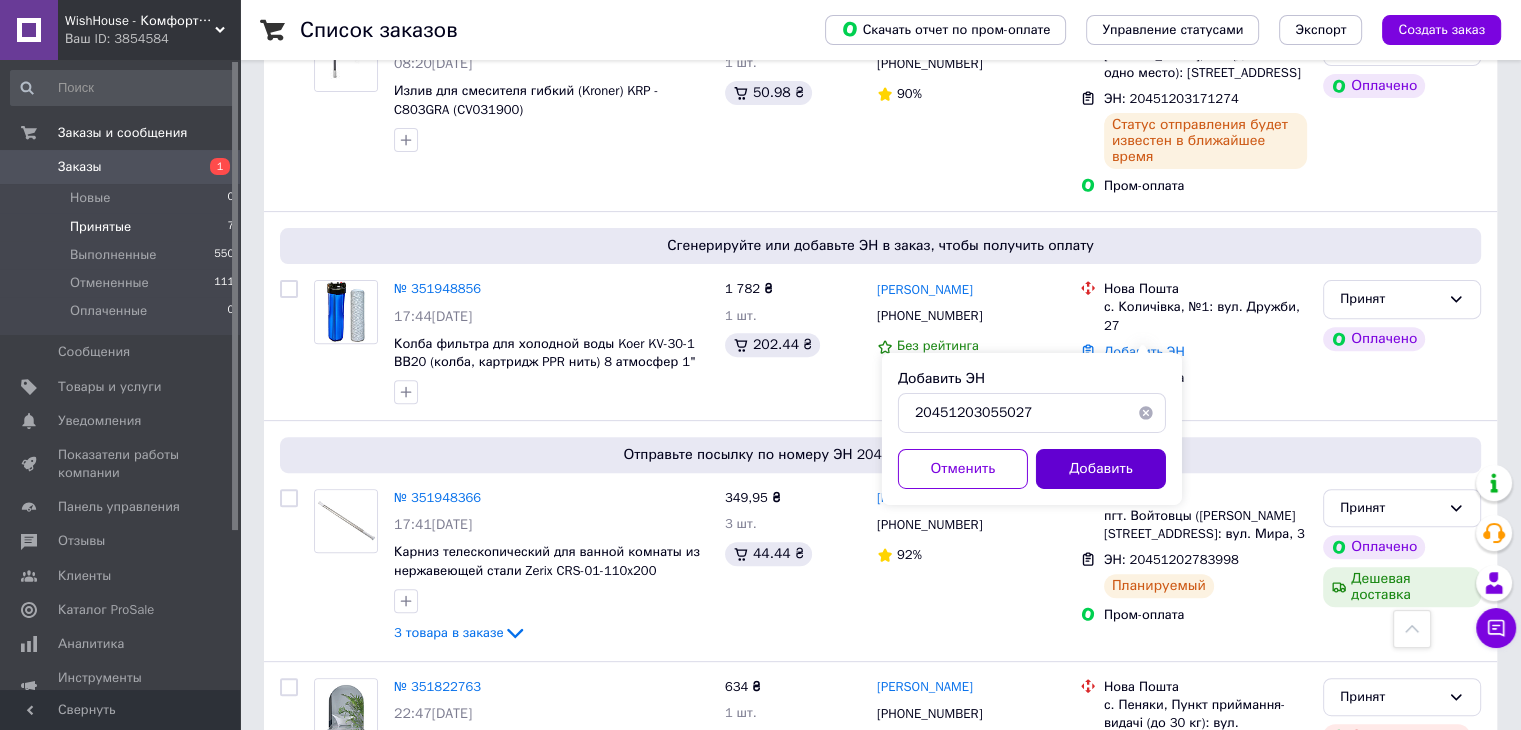 click on "Добавить" at bounding box center (1101, 469) 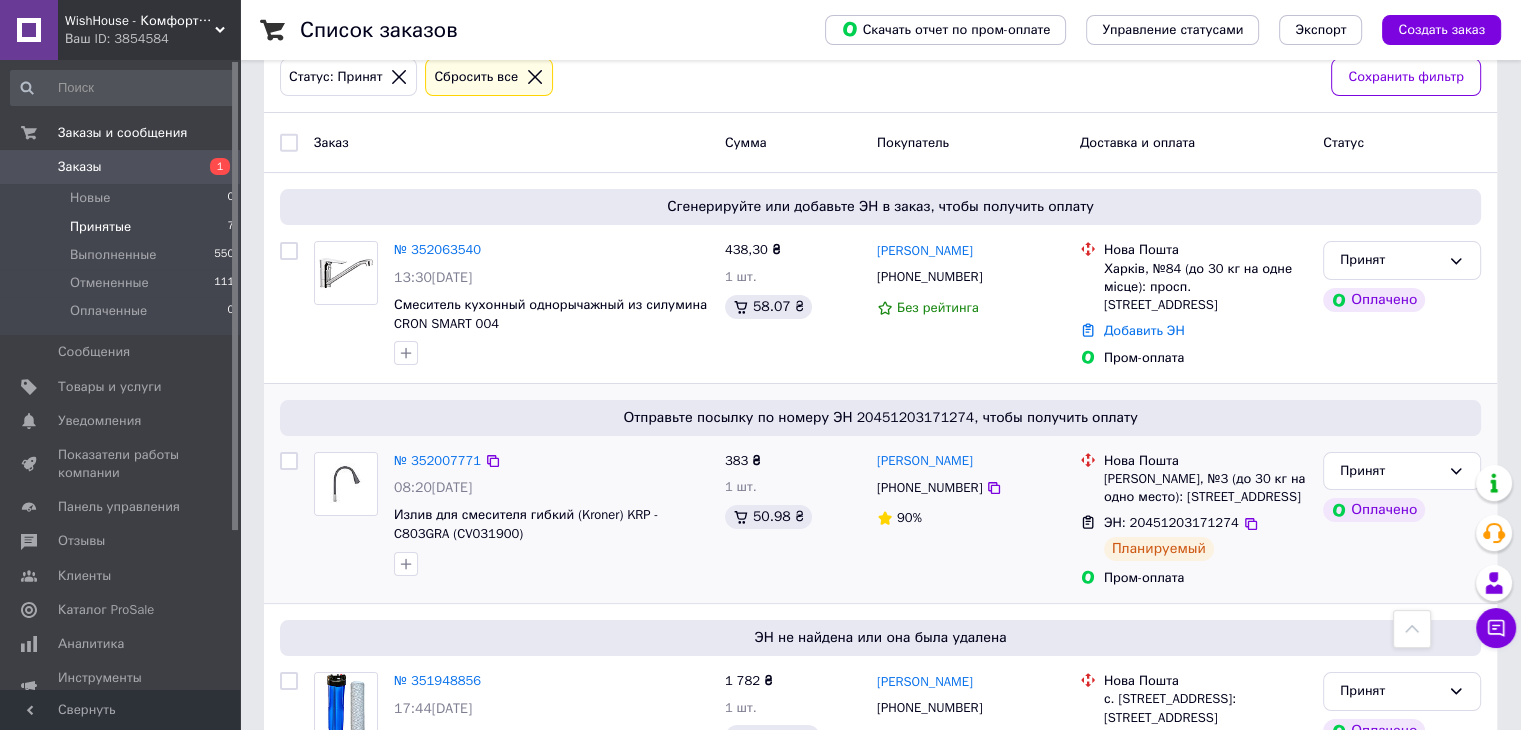 scroll, scrollTop: 216, scrollLeft: 0, axis: vertical 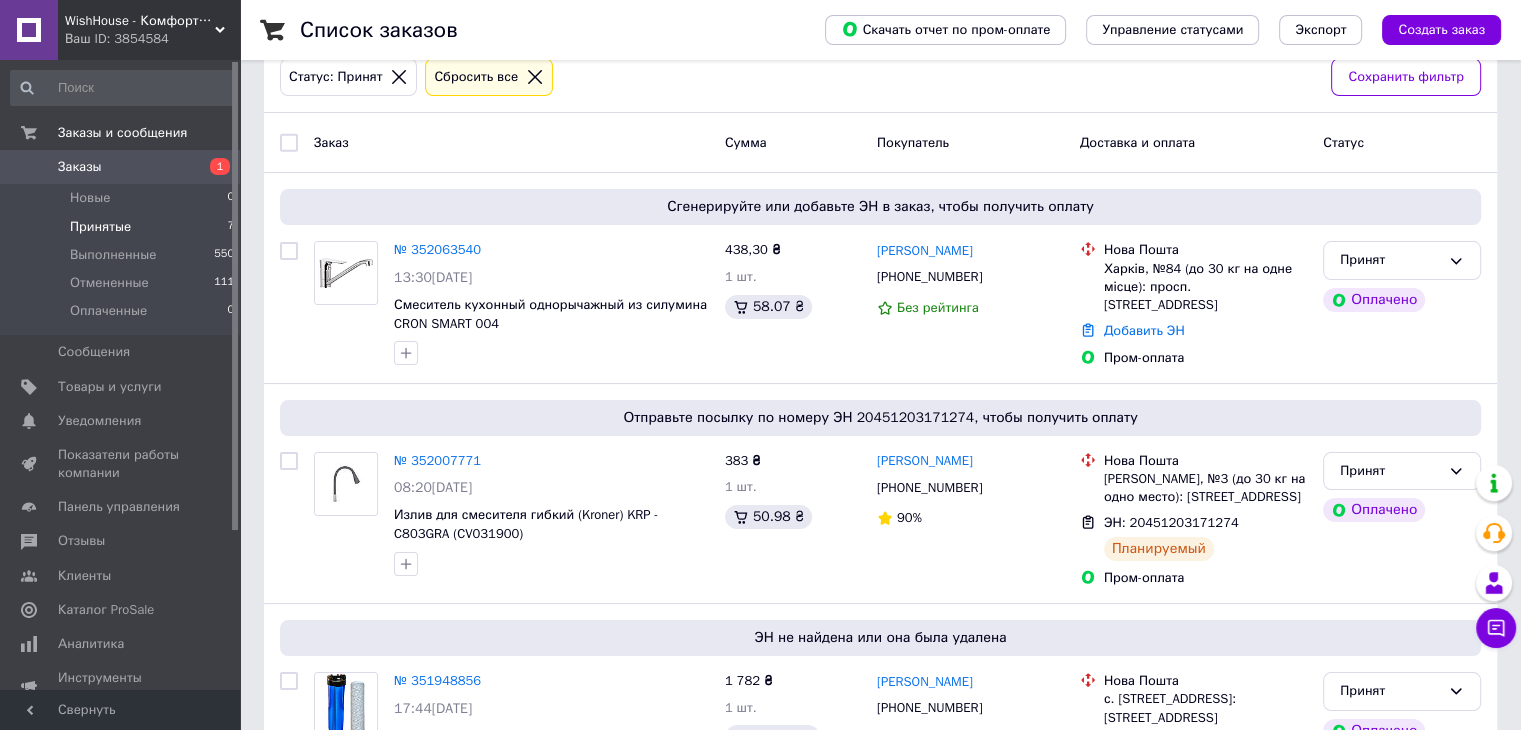 click 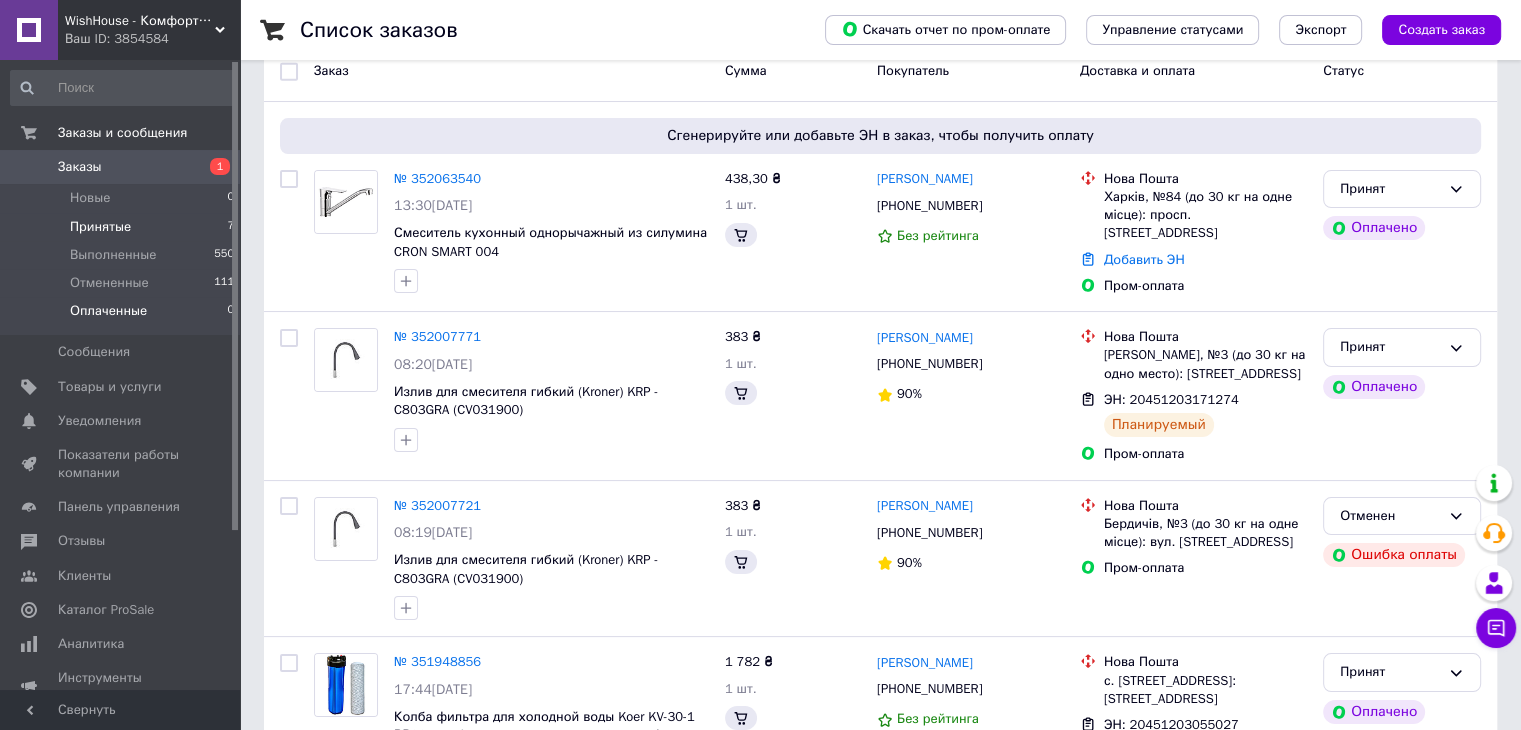 scroll, scrollTop: 0, scrollLeft: 0, axis: both 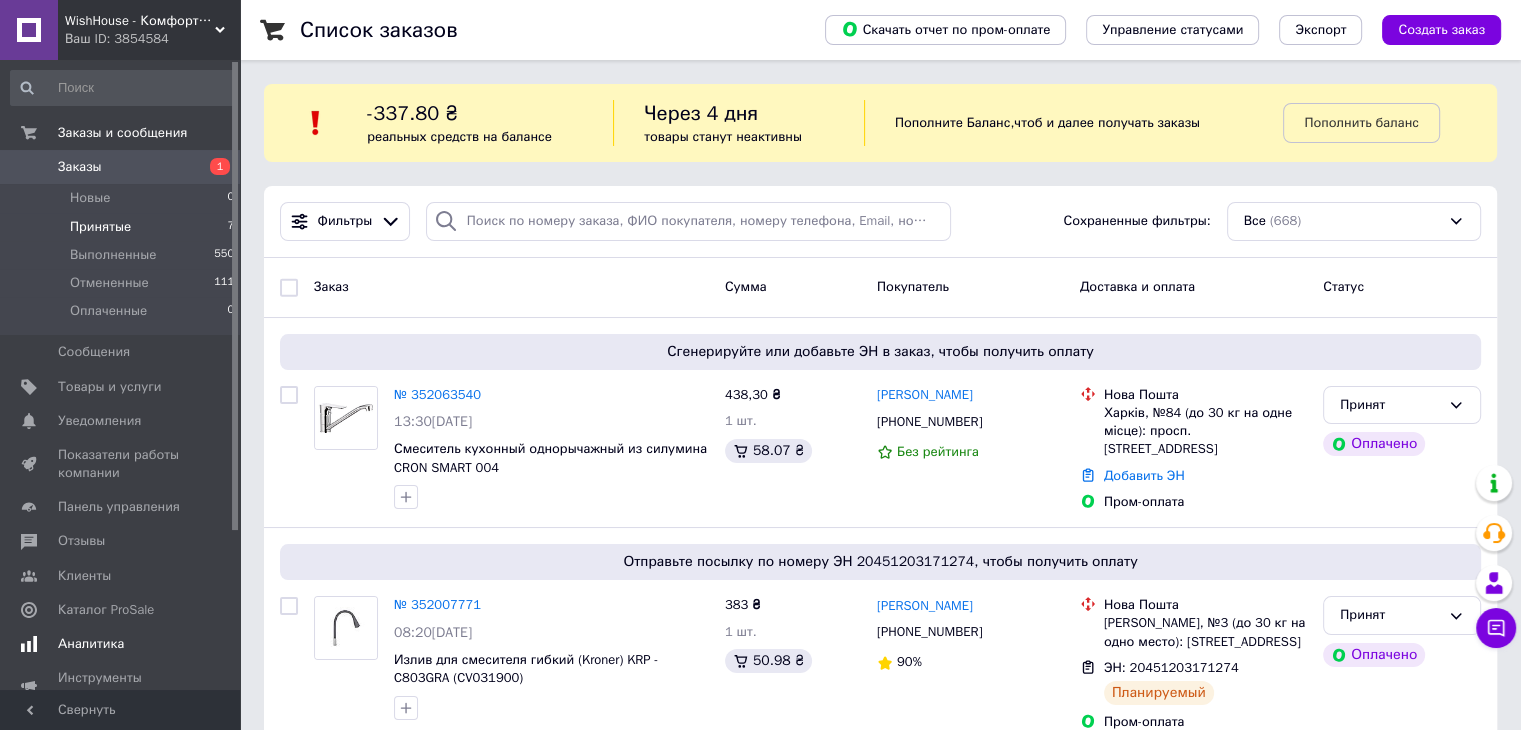 click on "Аналитика" at bounding box center [91, 644] 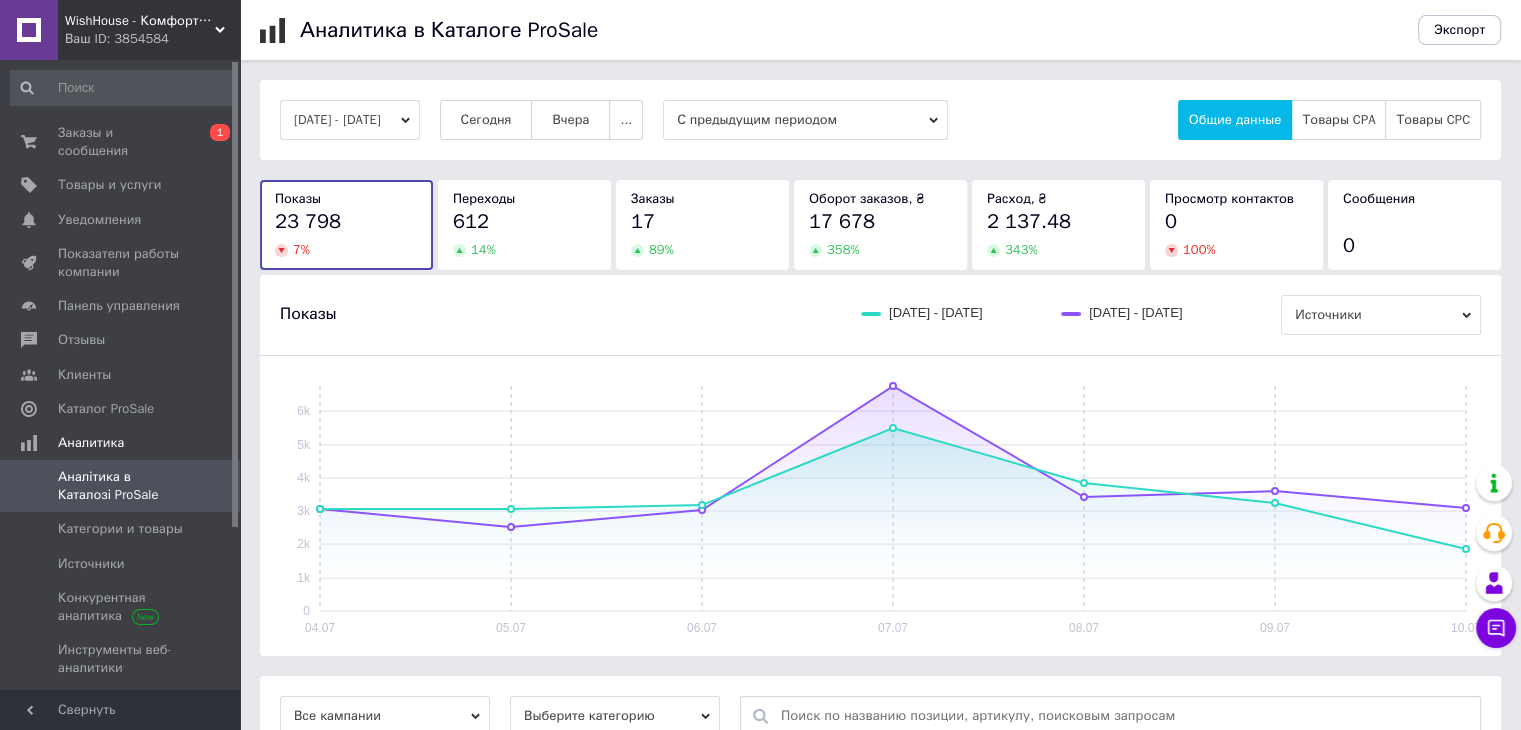 click on "[DATE] - [DATE]" at bounding box center [350, 120] 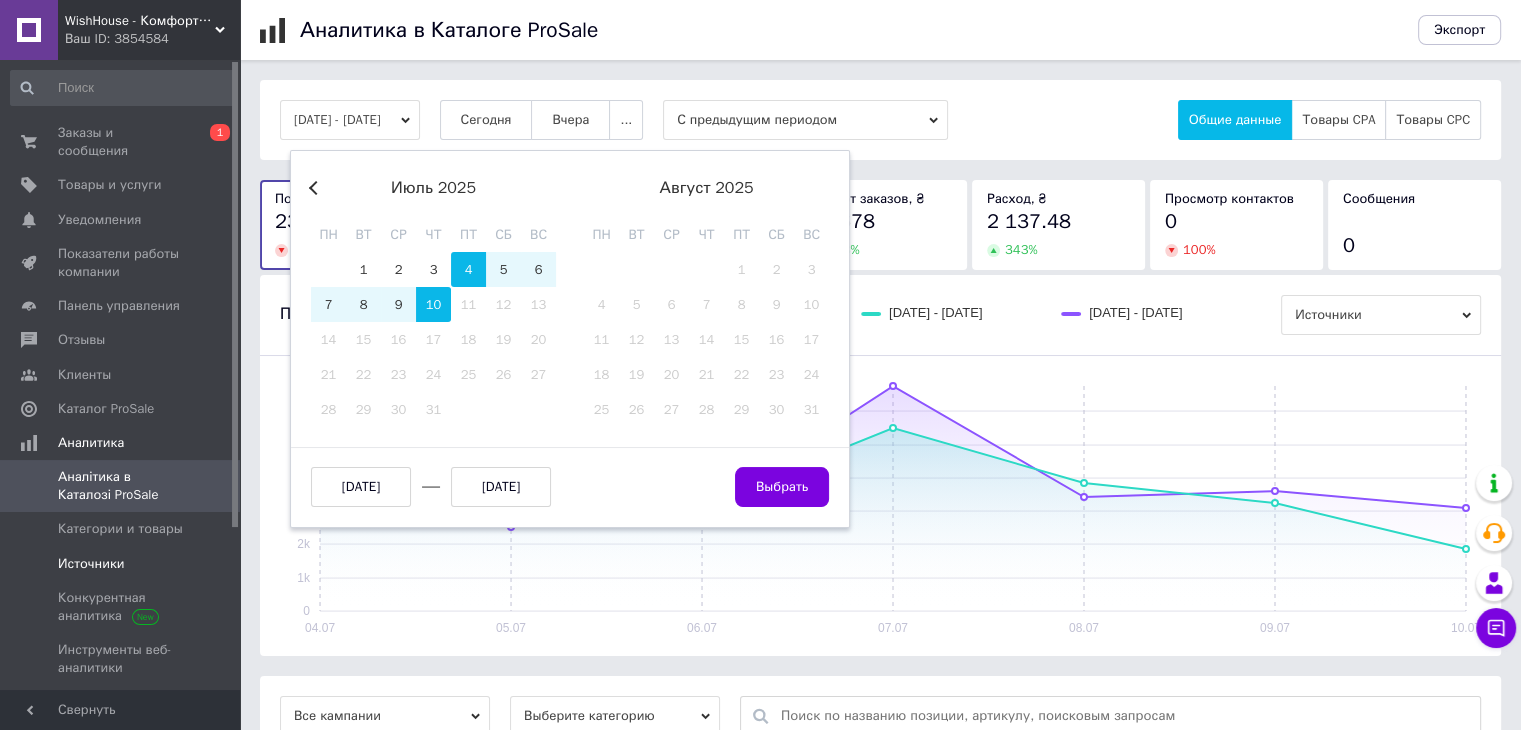 click on "Источники" at bounding box center [91, 564] 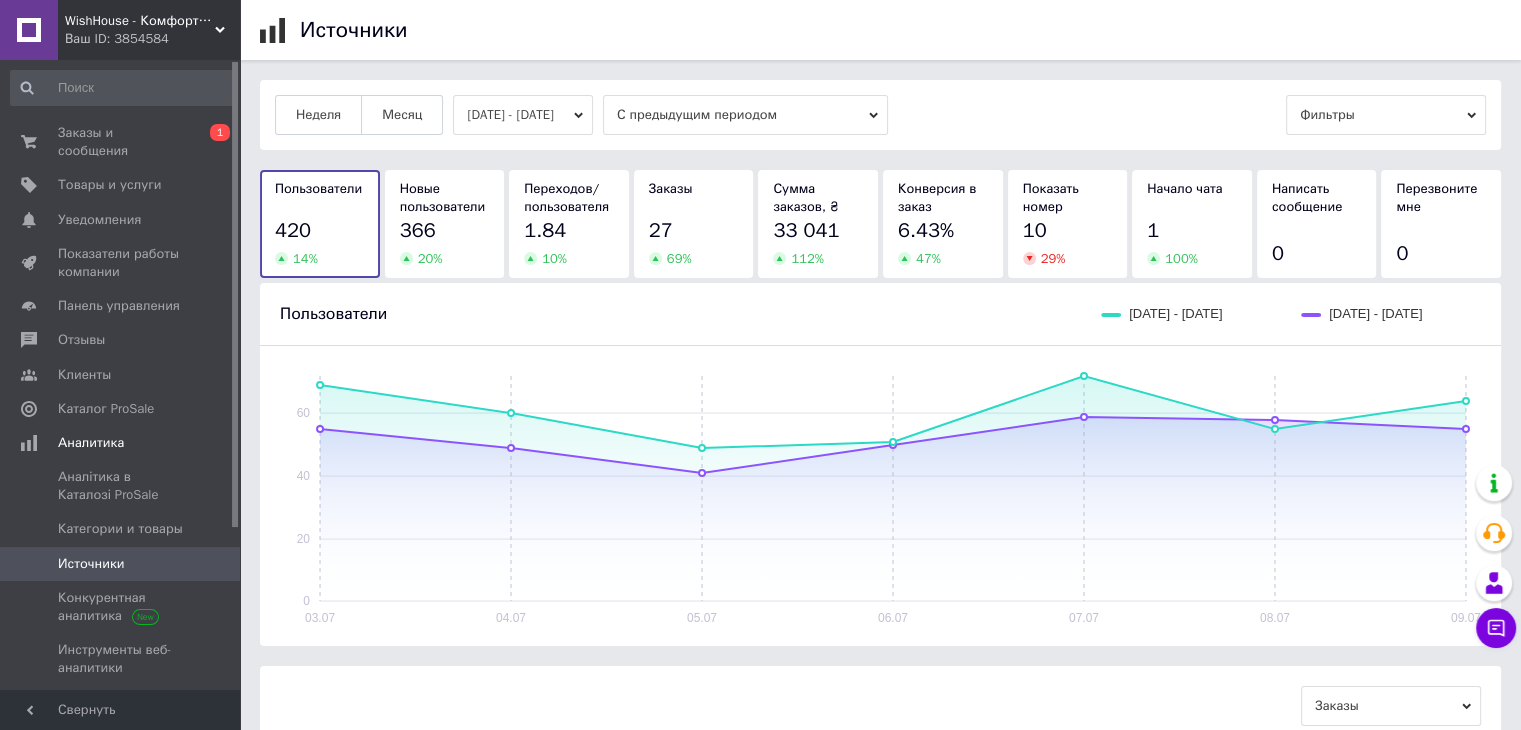 click on "[DATE] - [DATE]" at bounding box center (523, 115) 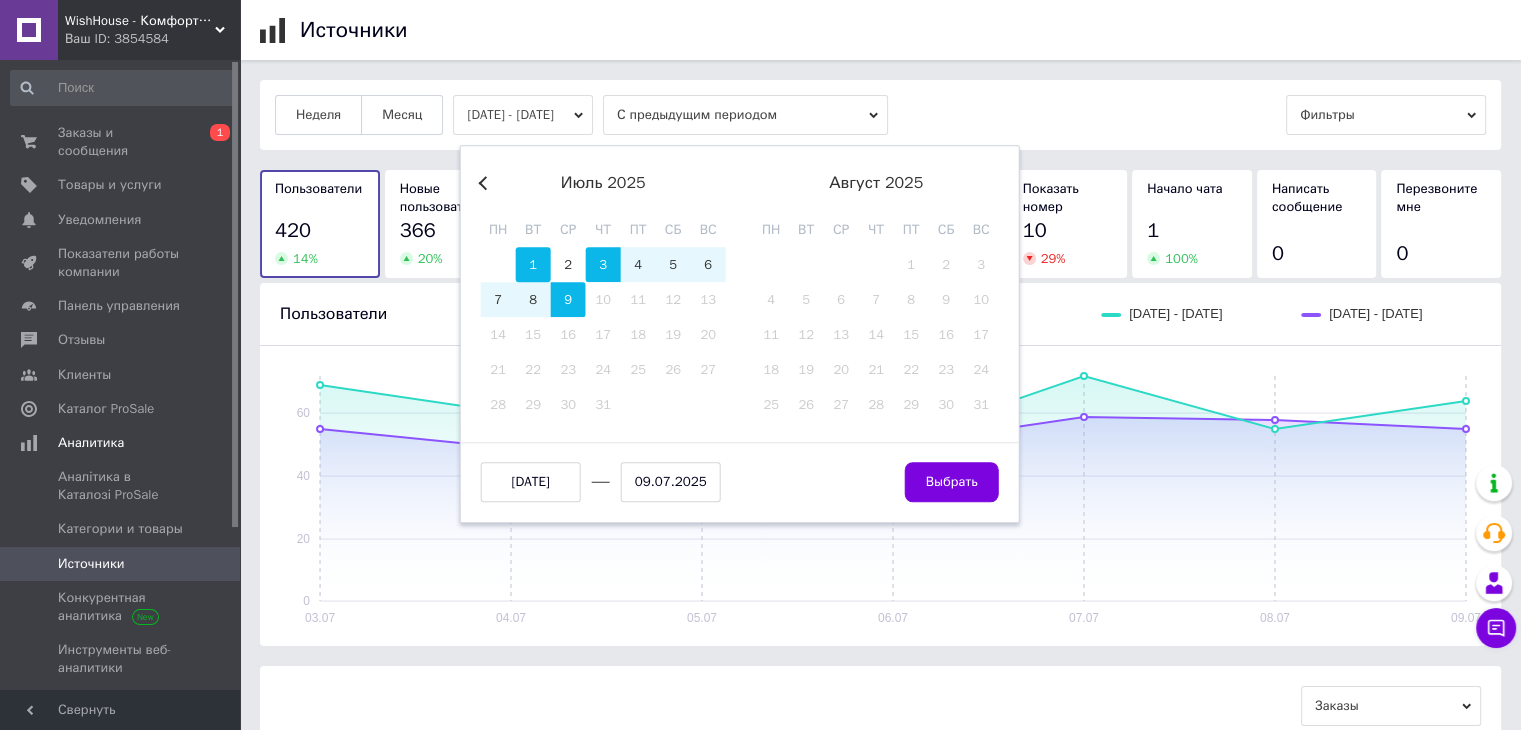 click on "1" at bounding box center [533, 264] 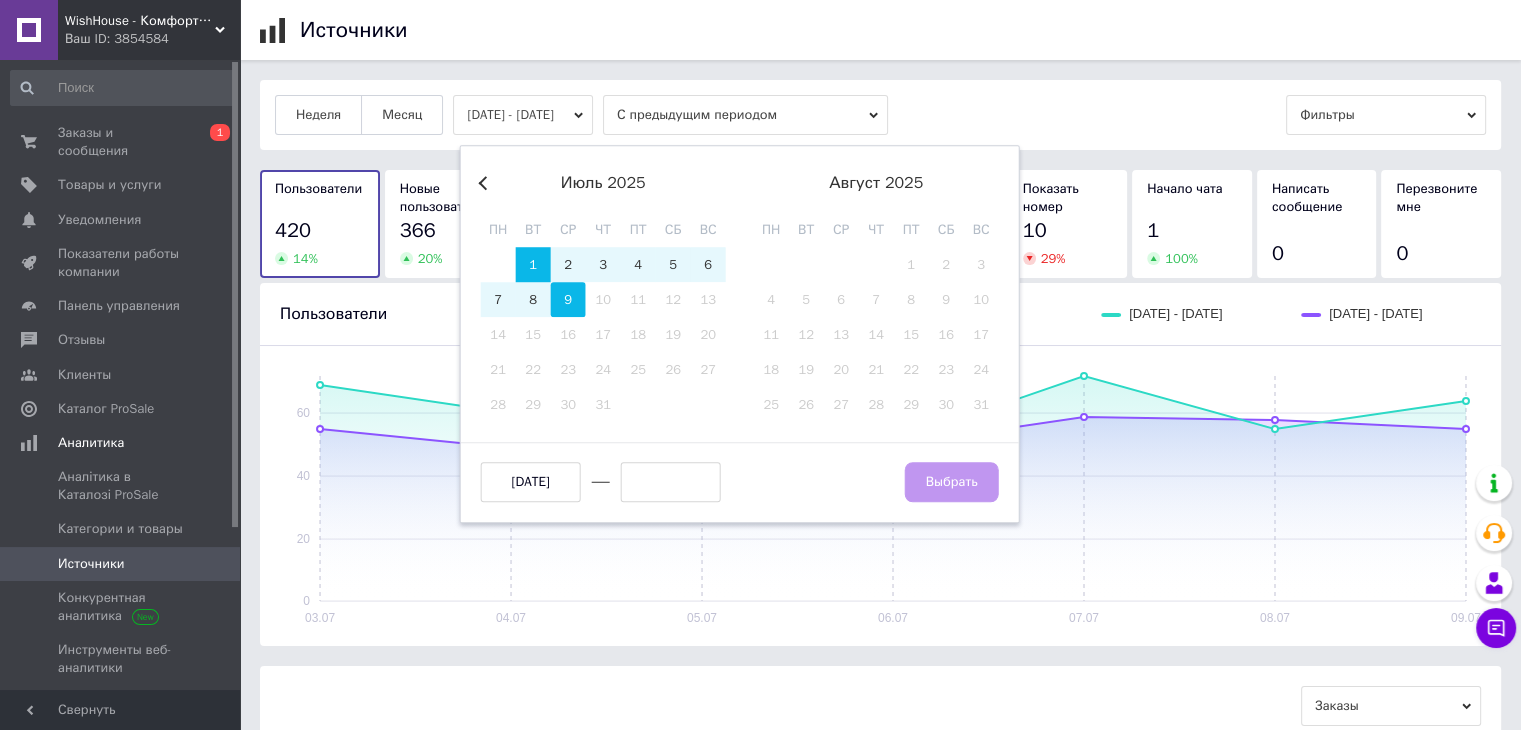 click on "9" at bounding box center (568, 299) 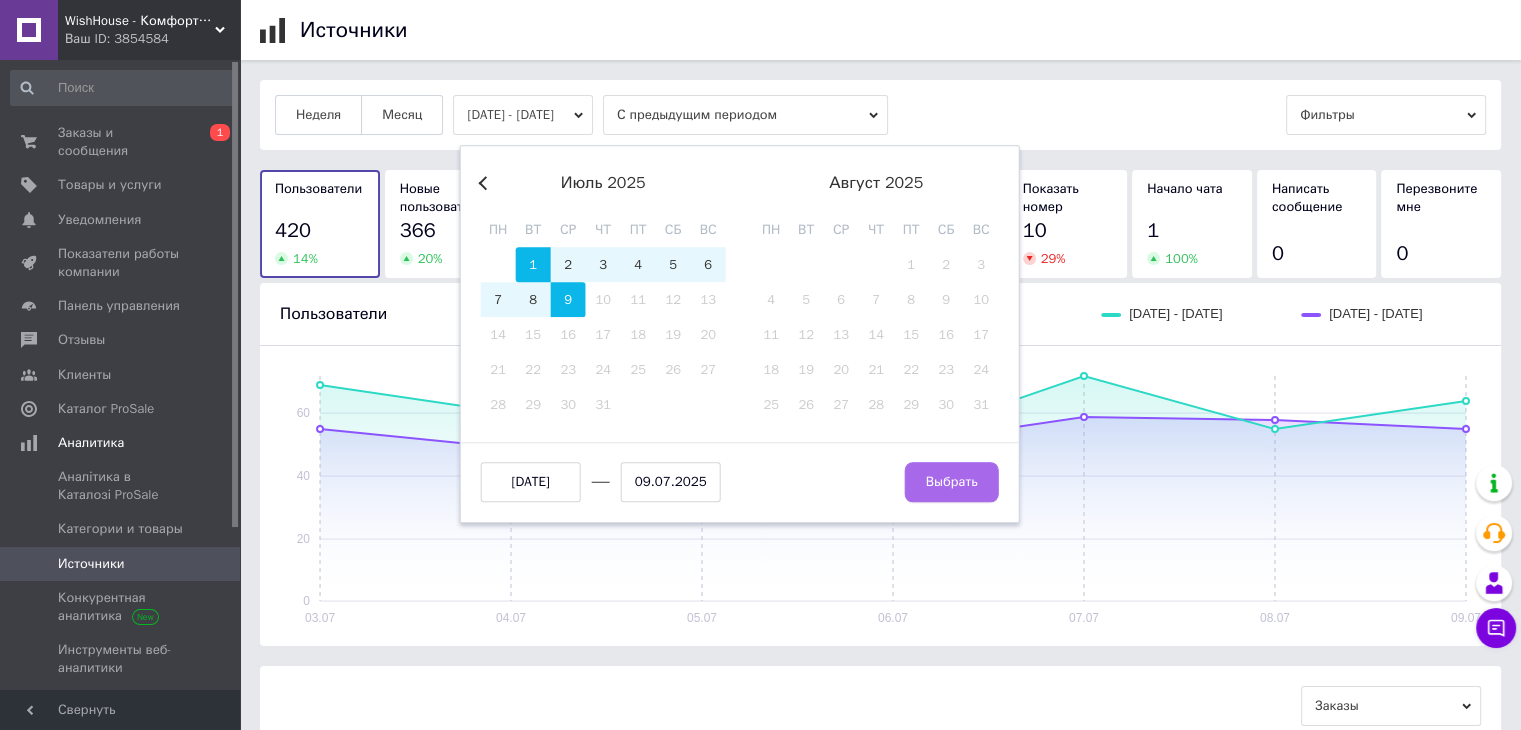 click on "Выбрать" at bounding box center [952, 482] 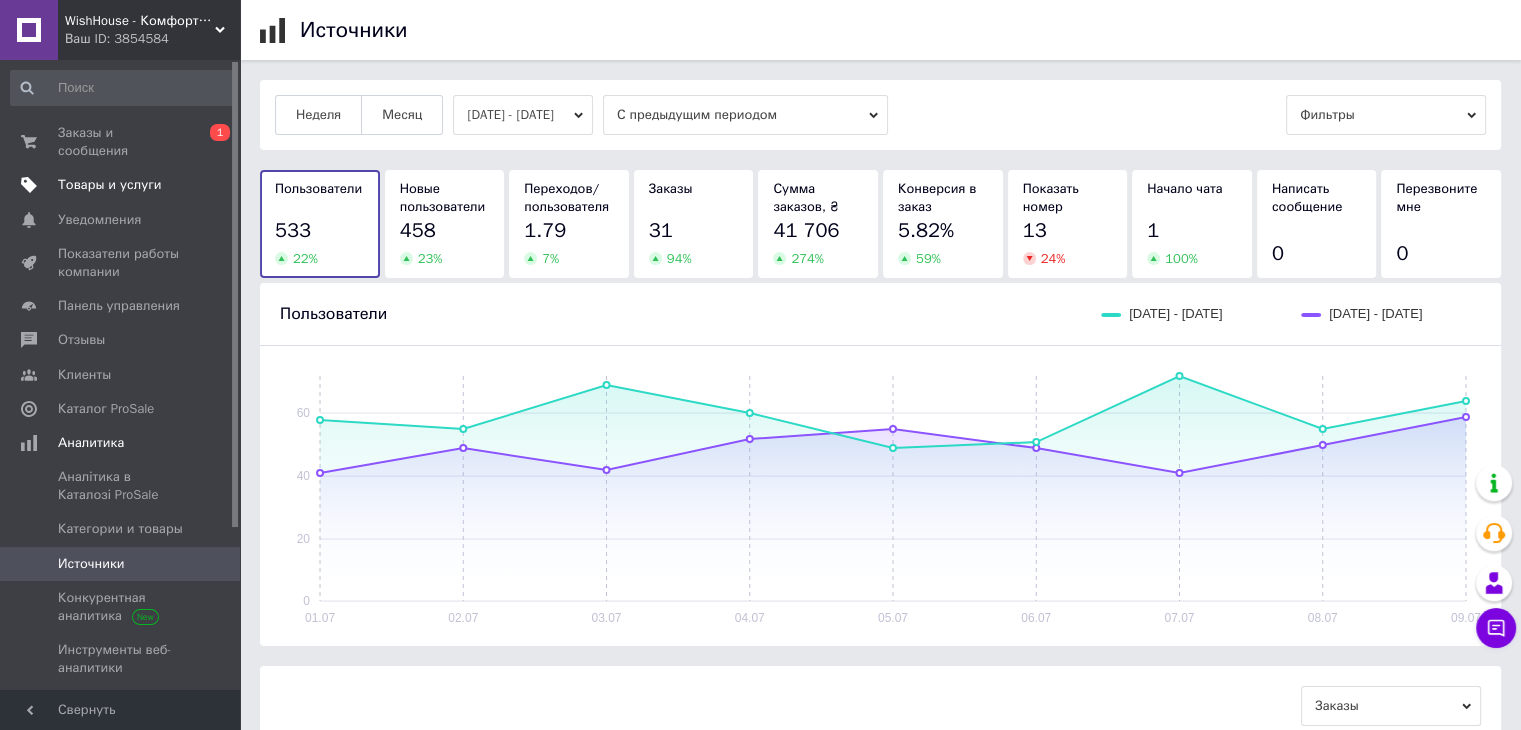 click on "Товары и услуги" at bounding box center [110, 185] 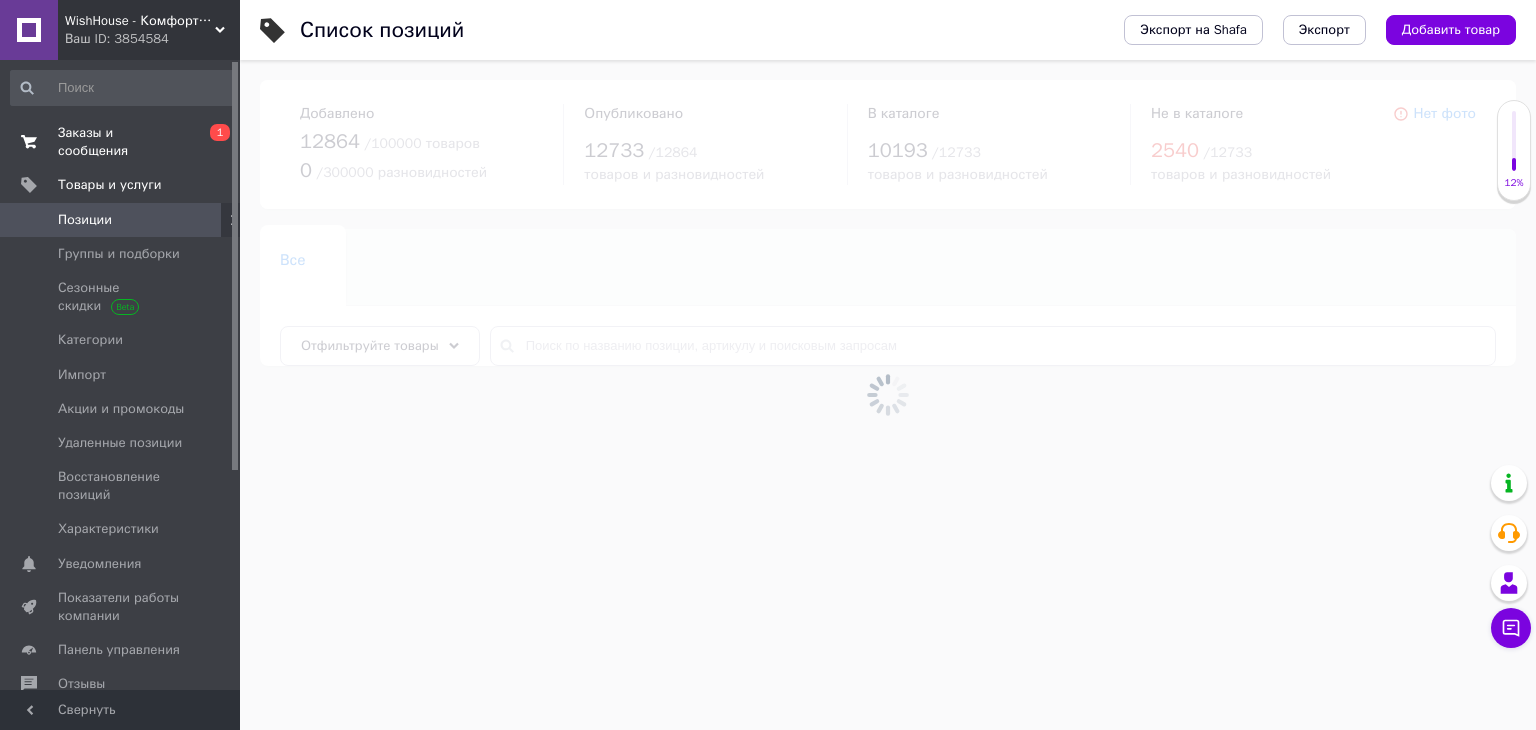 click on "Заказы и сообщения" at bounding box center [121, 142] 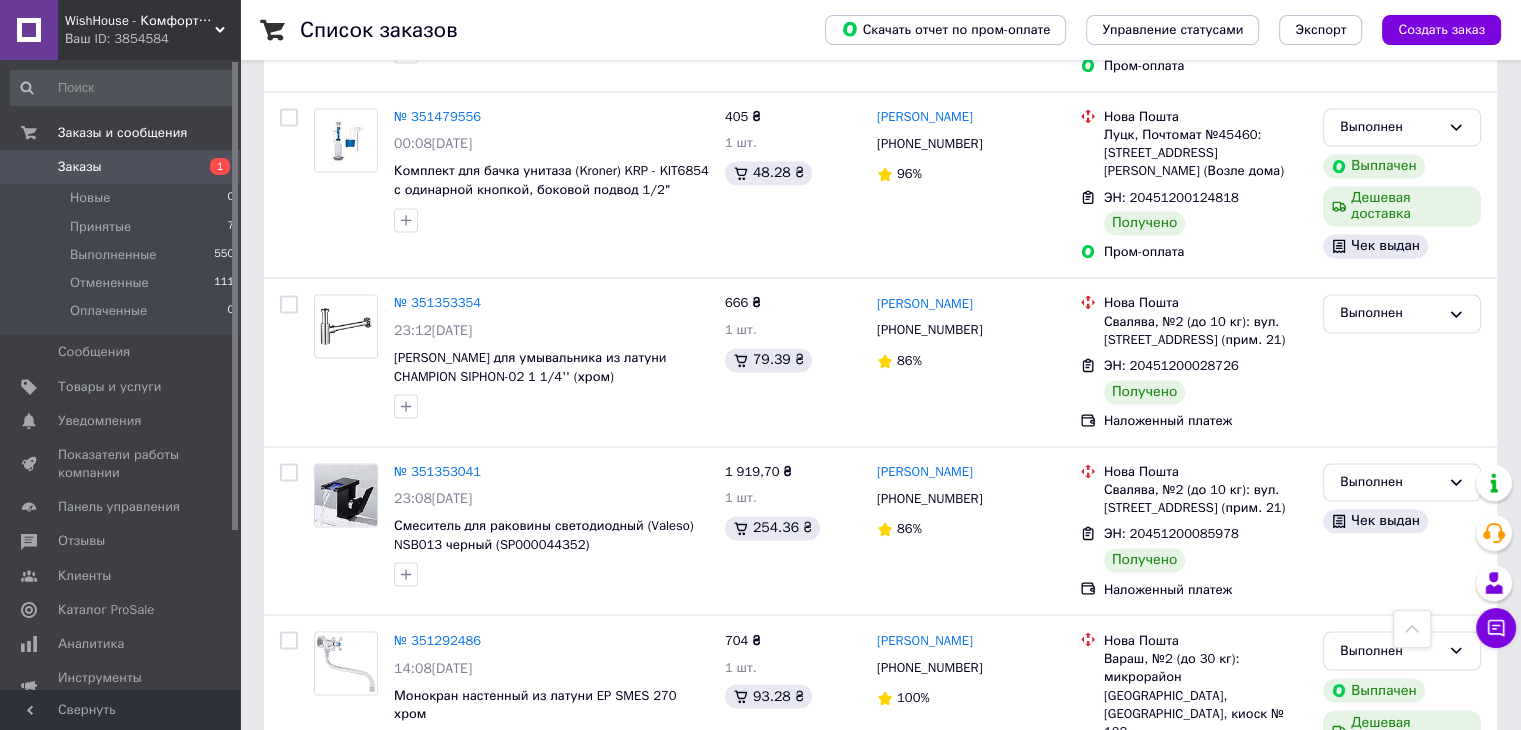scroll, scrollTop: 3224, scrollLeft: 0, axis: vertical 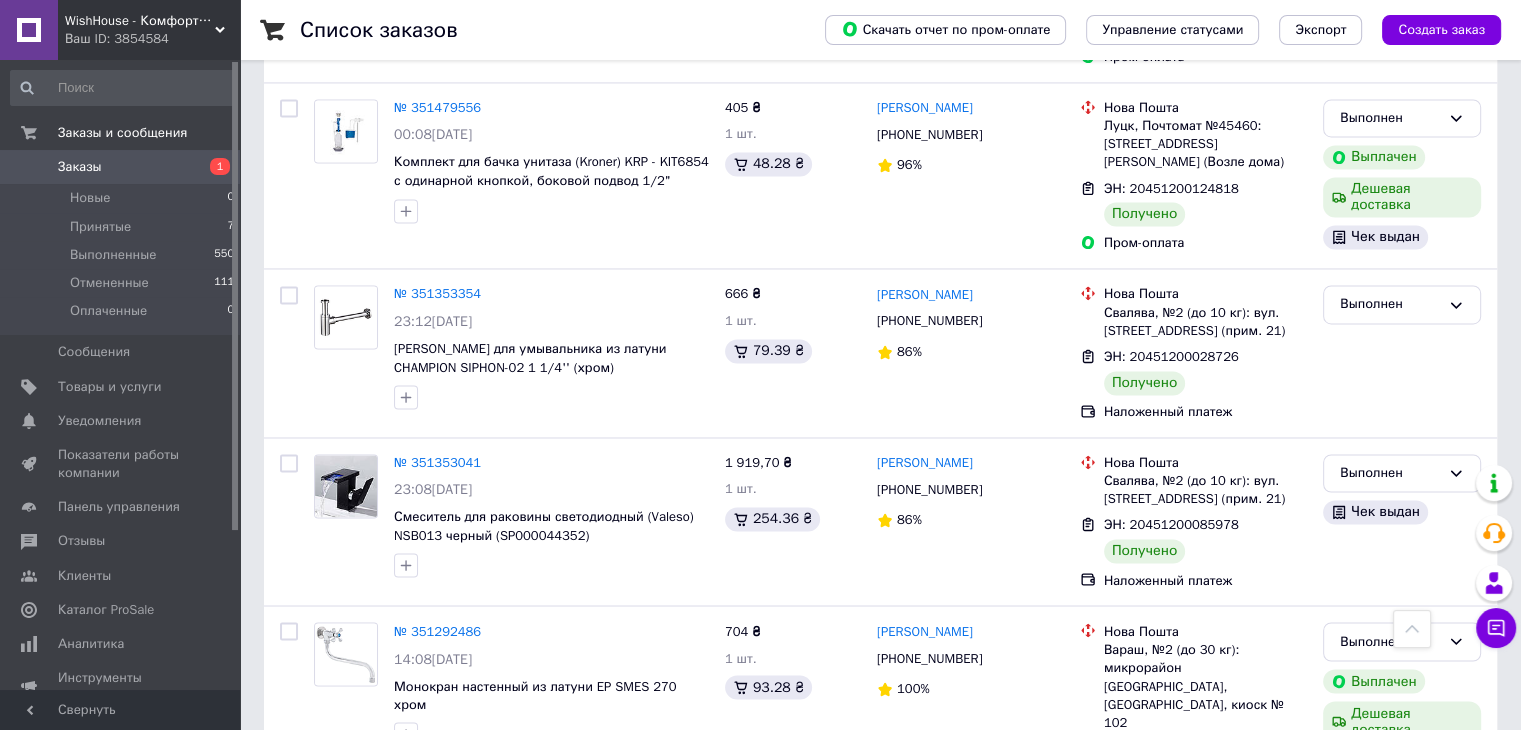 click on "2" at bounding box center (327, 873) 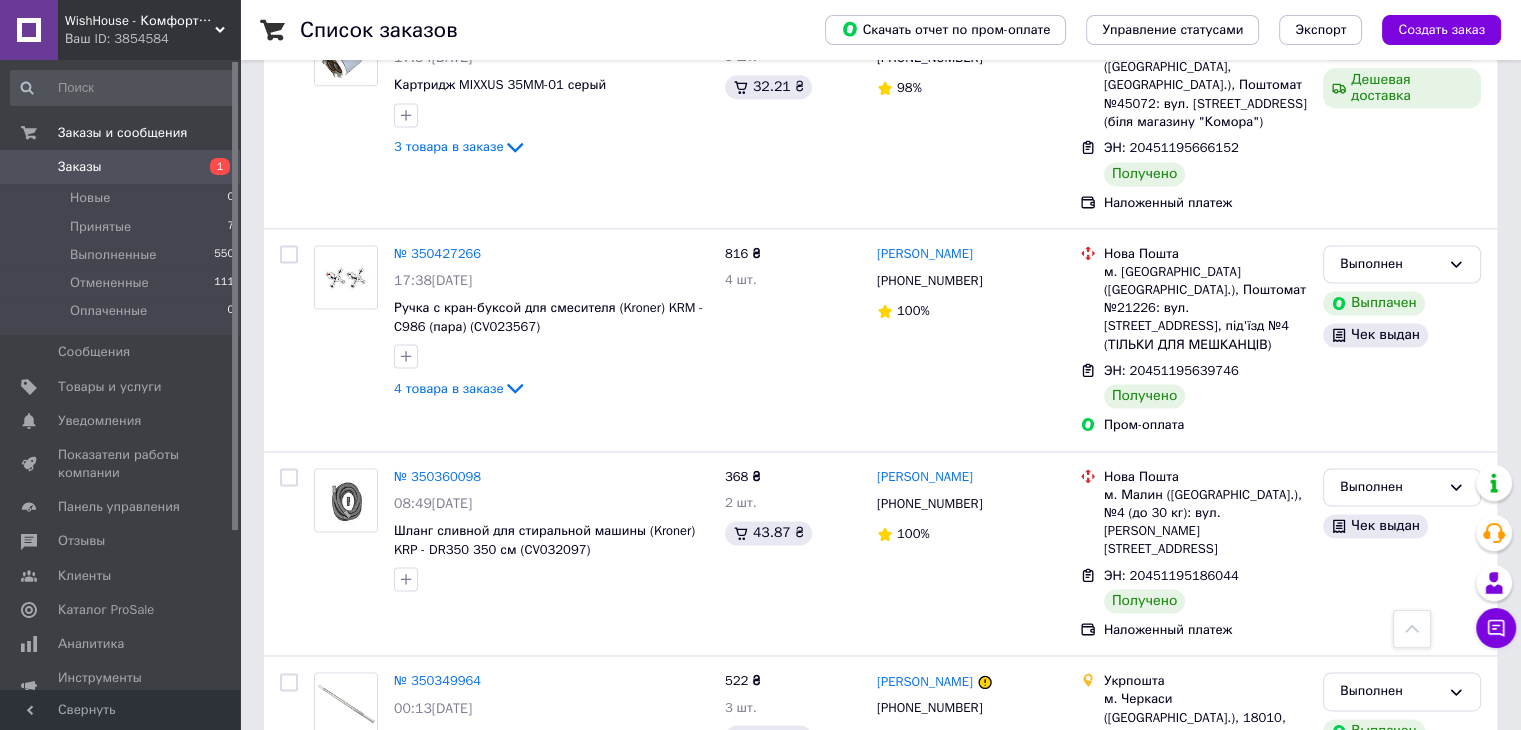 scroll, scrollTop: 3094, scrollLeft: 0, axis: vertical 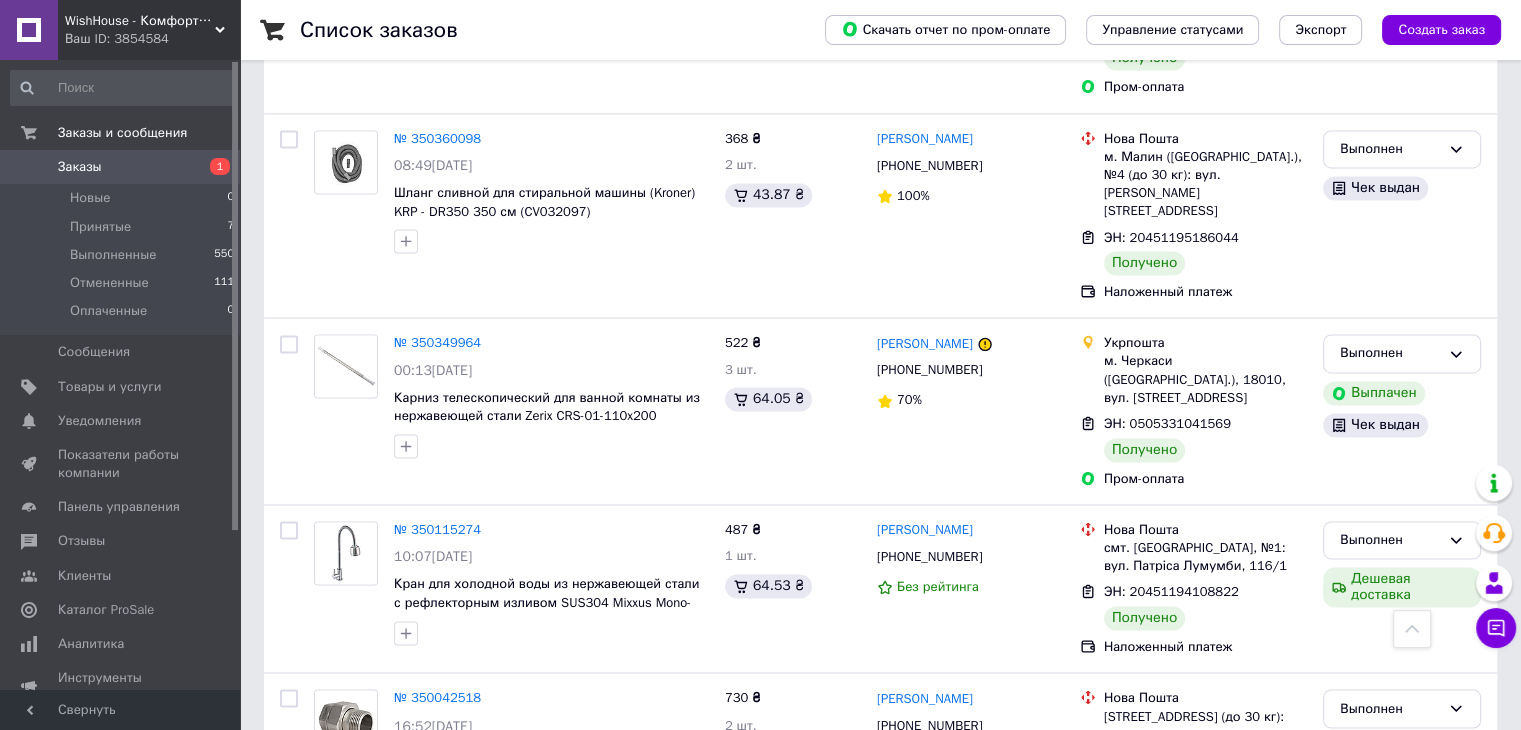 click on "1" at bounding box center (415, 885) 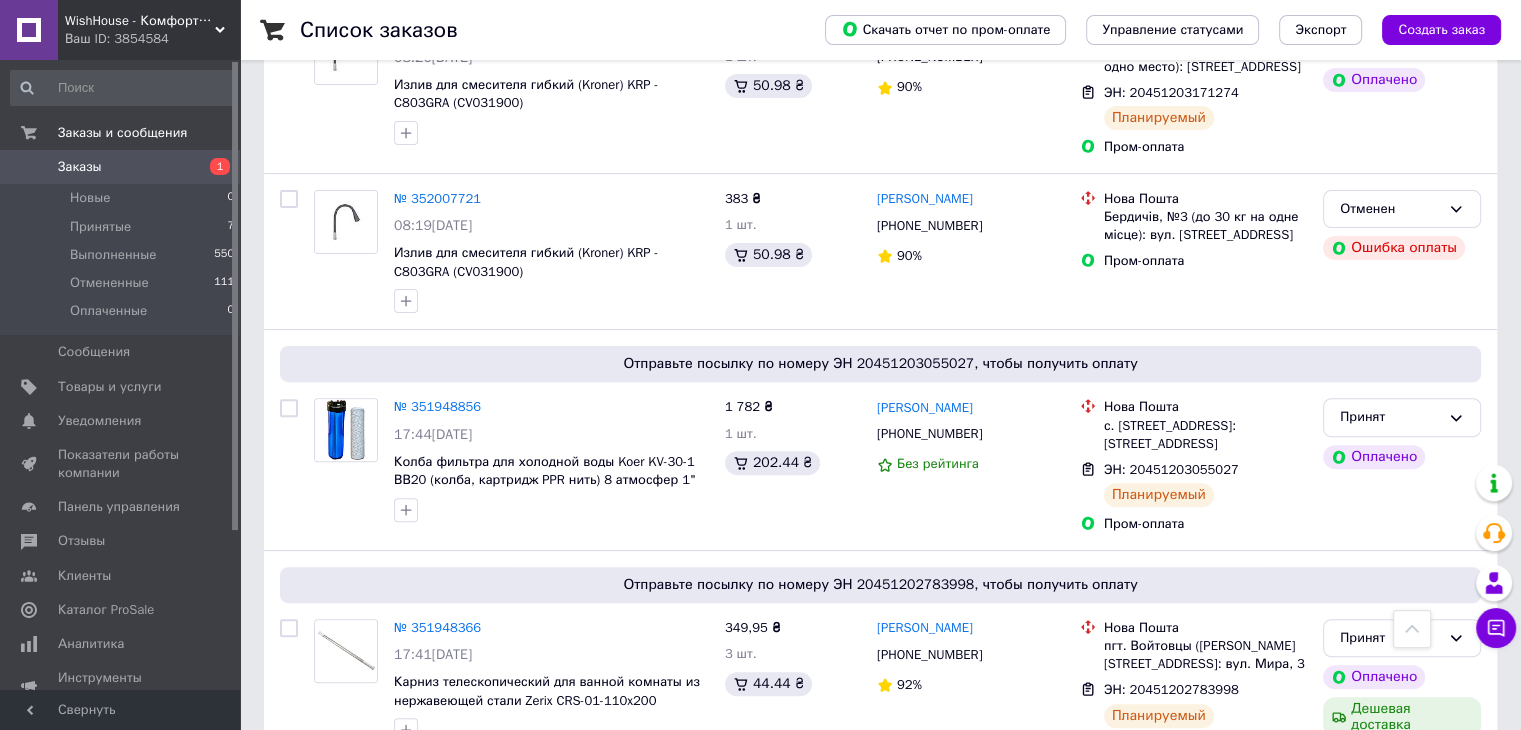 scroll, scrollTop: 581, scrollLeft: 0, axis: vertical 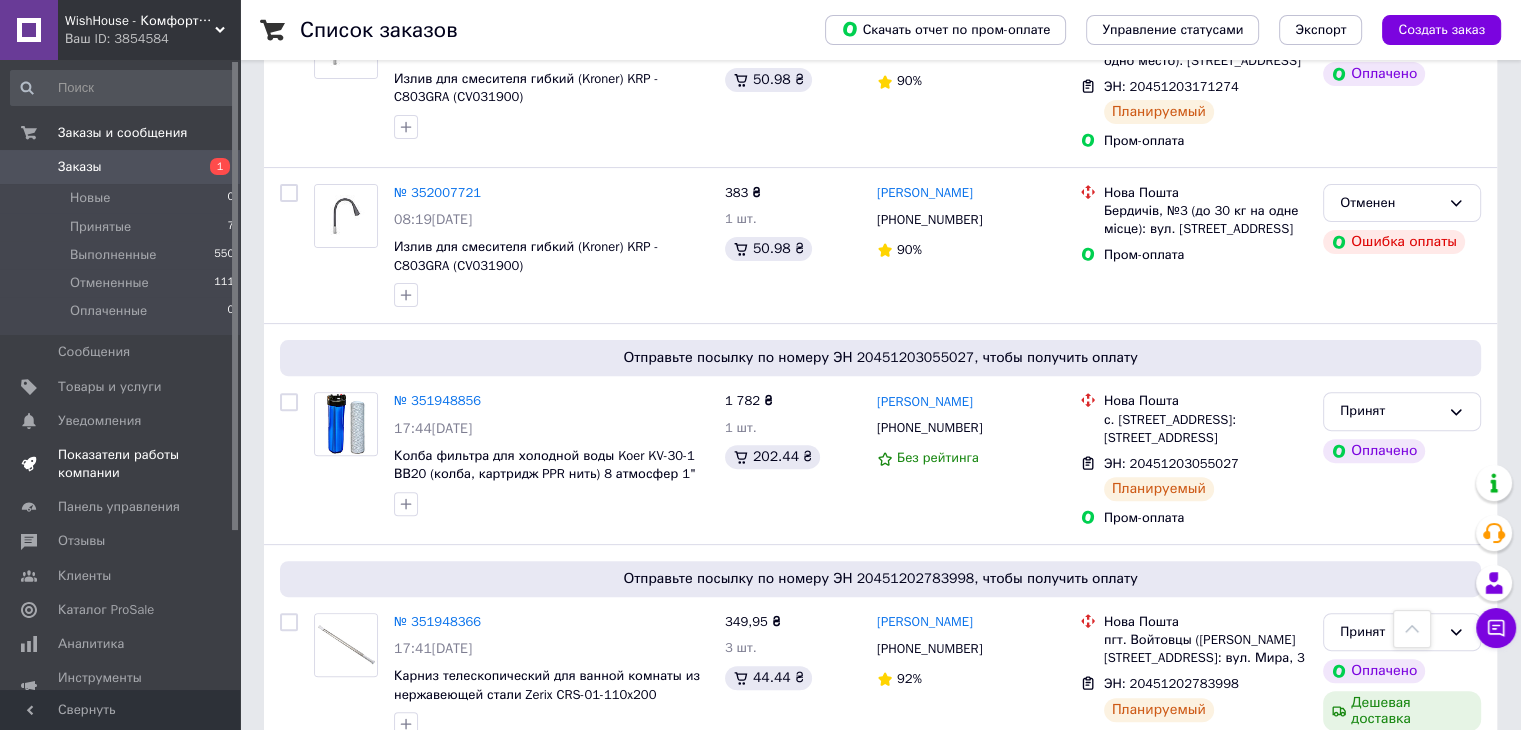 click on "Показатели работы компании" at bounding box center [121, 464] 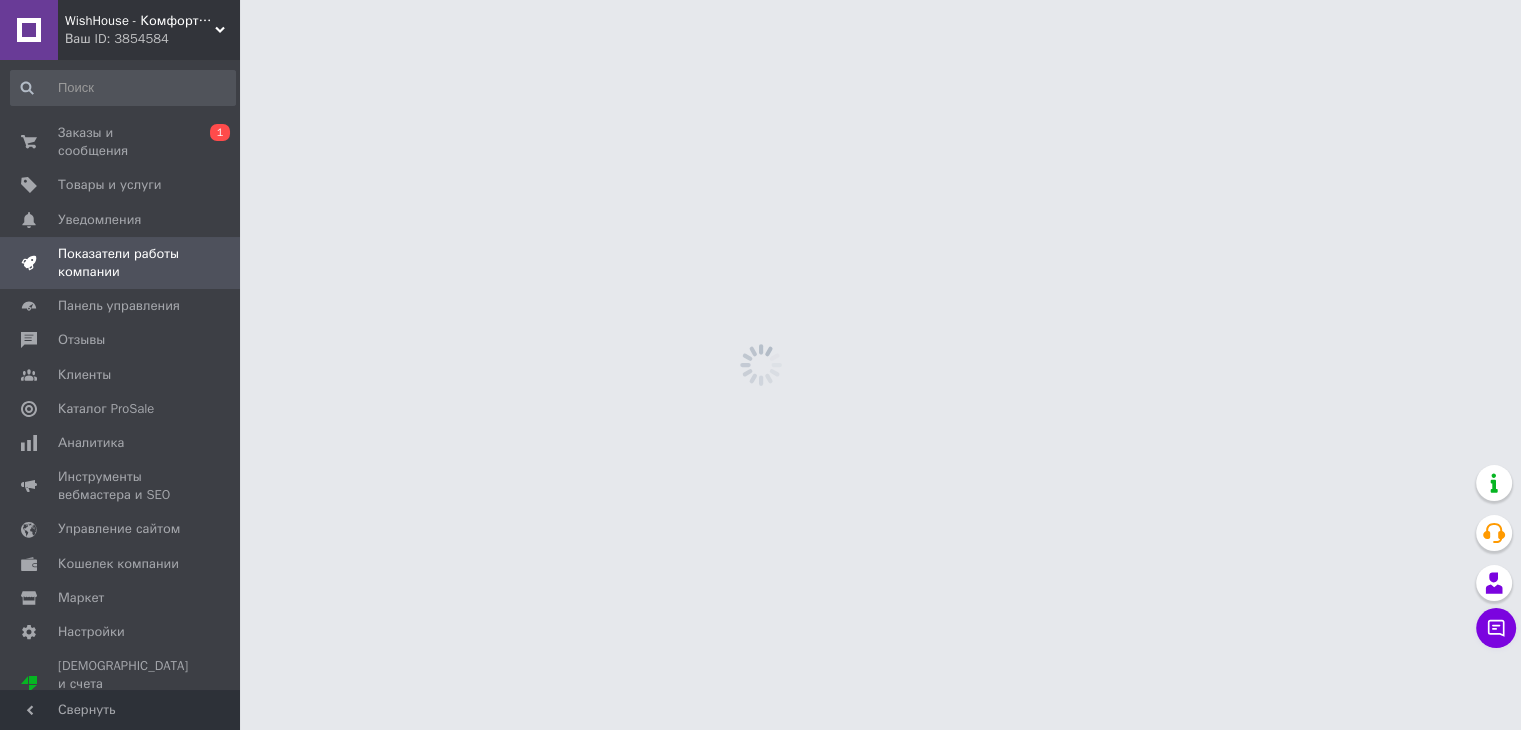 scroll, scrollTop: 0, scrollLeft: 0, axis: both 